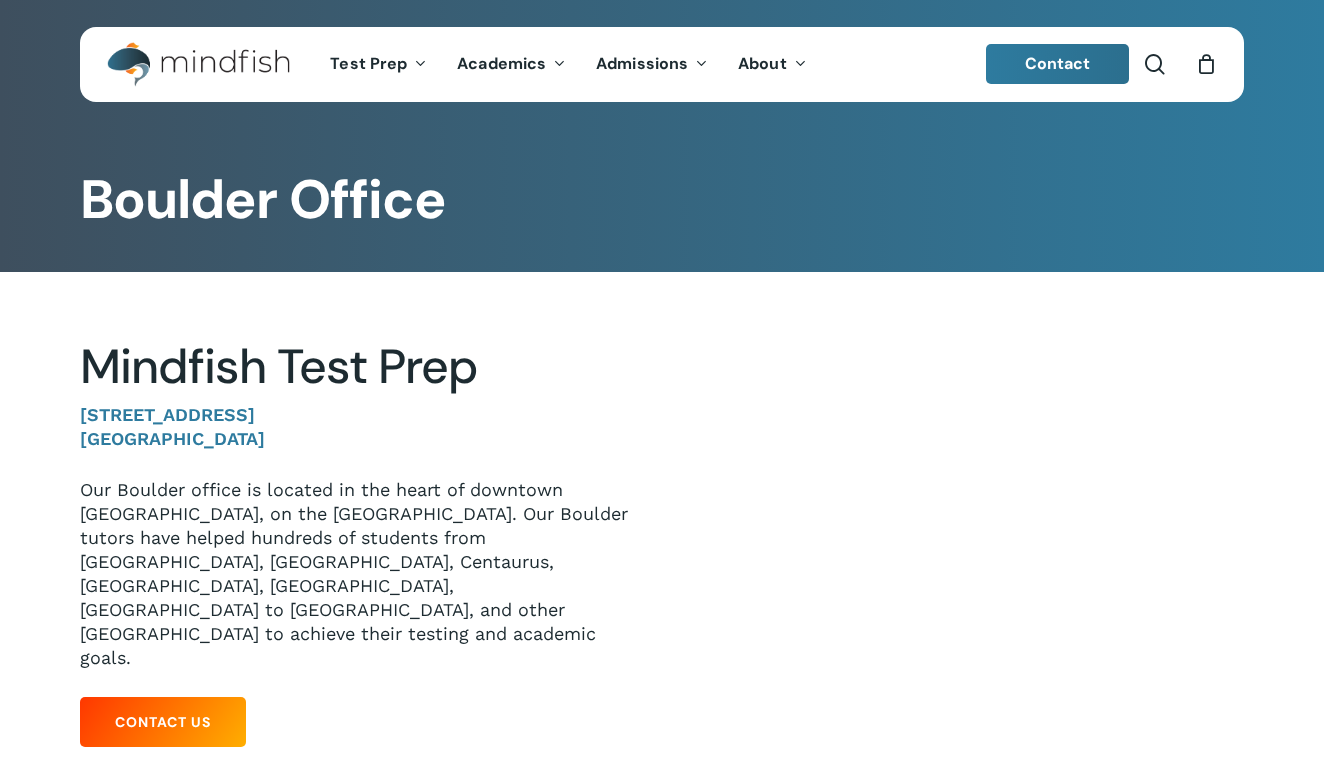 scroll, scrollTop: 0, scrollLeft: 0, axis: both 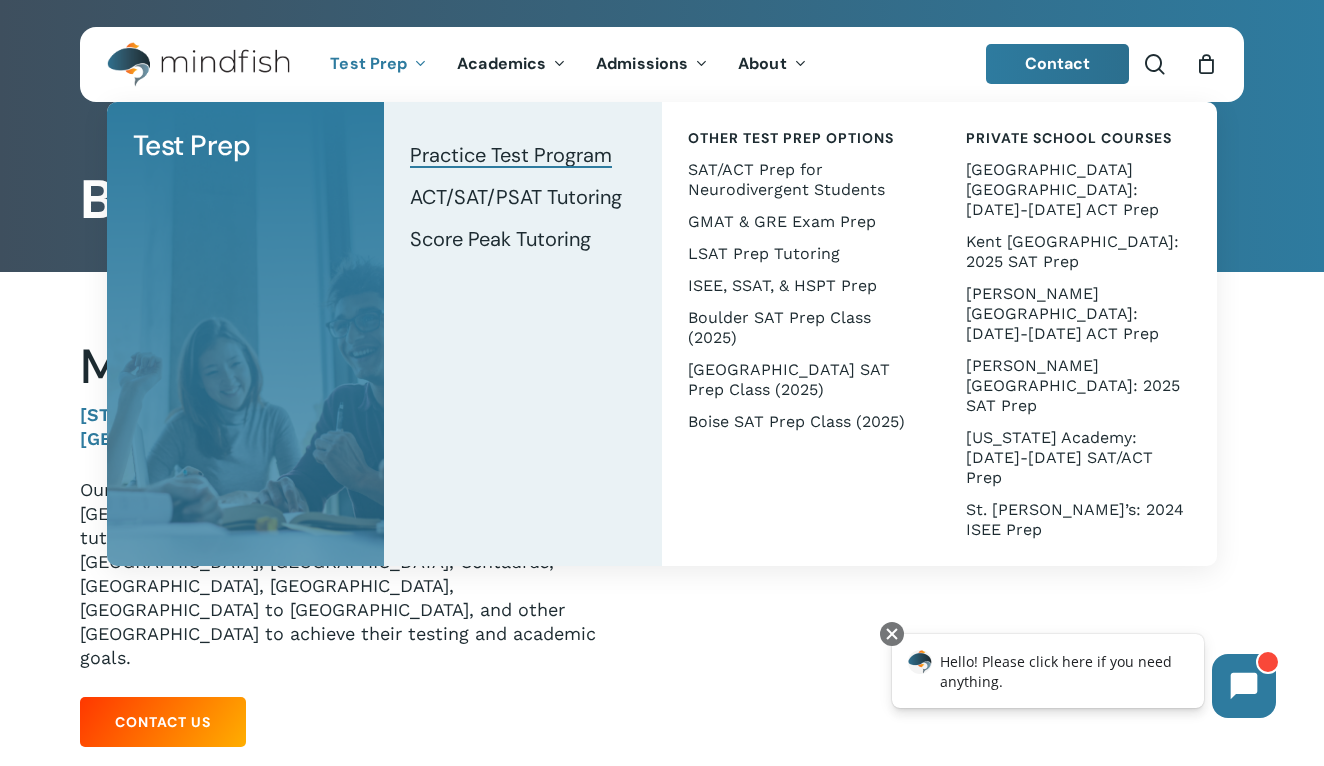 click on "Practice Test Program" at bounding box center (511, 155) 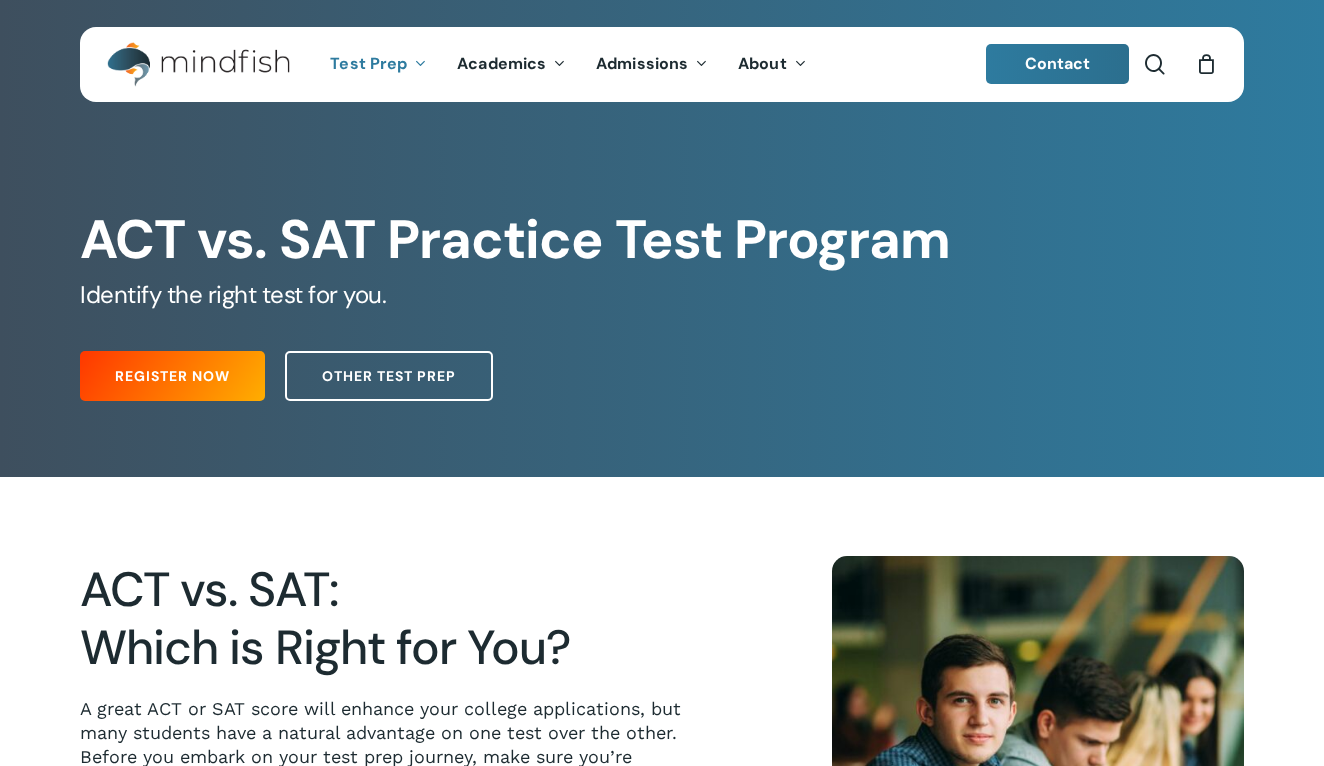 scroll, scrollTop: 0, scrollLeft: 0, axis: both 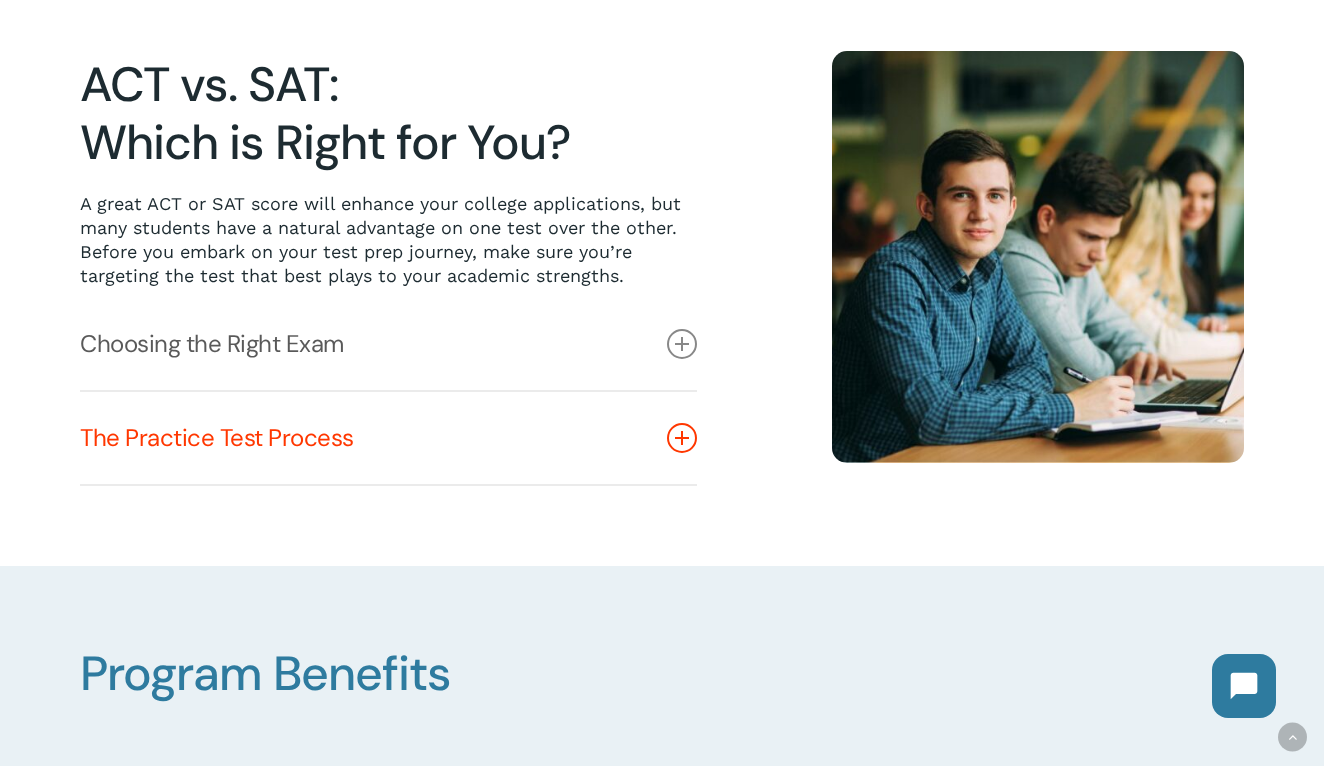 click at bounding box center (682, 438) 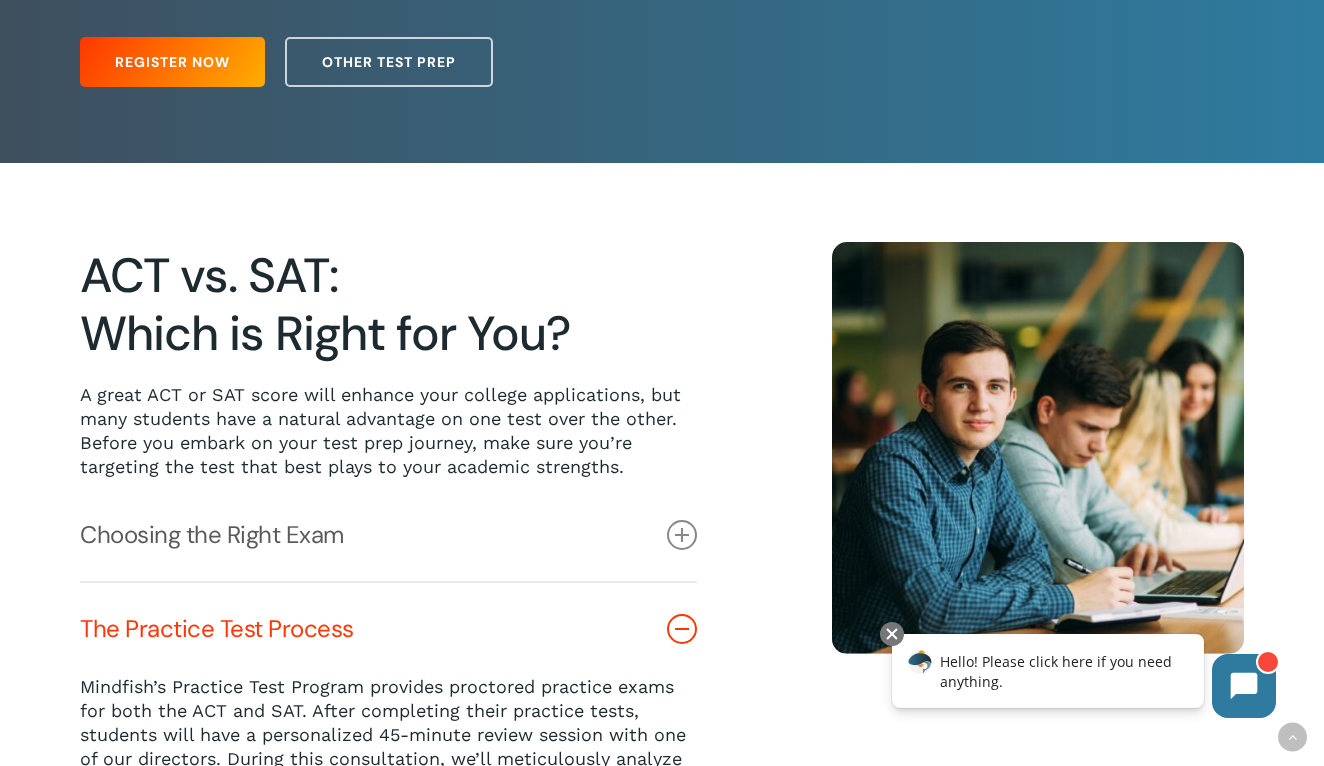scroll, scrollTop: 29, scrollLeft: 0, axis: vertical 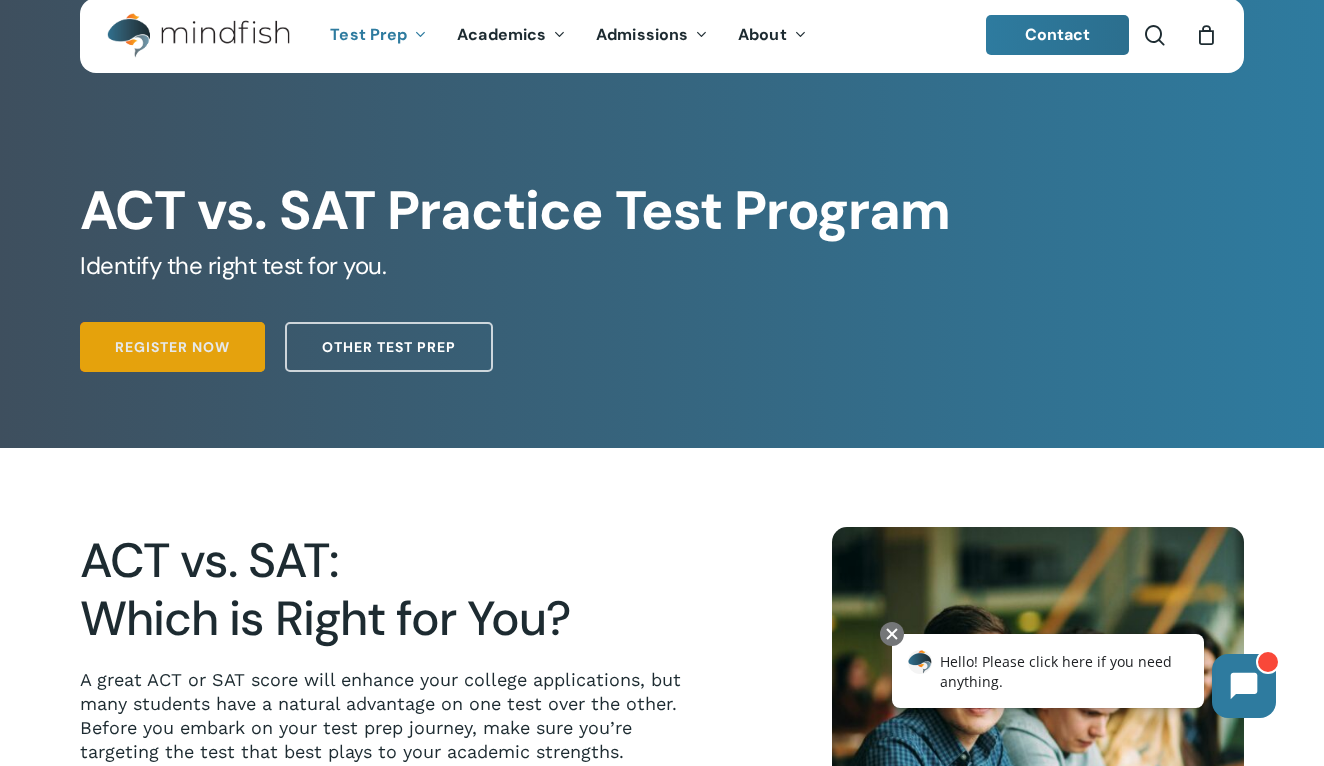 click on "Register Now" at bounding box center (172, 347) 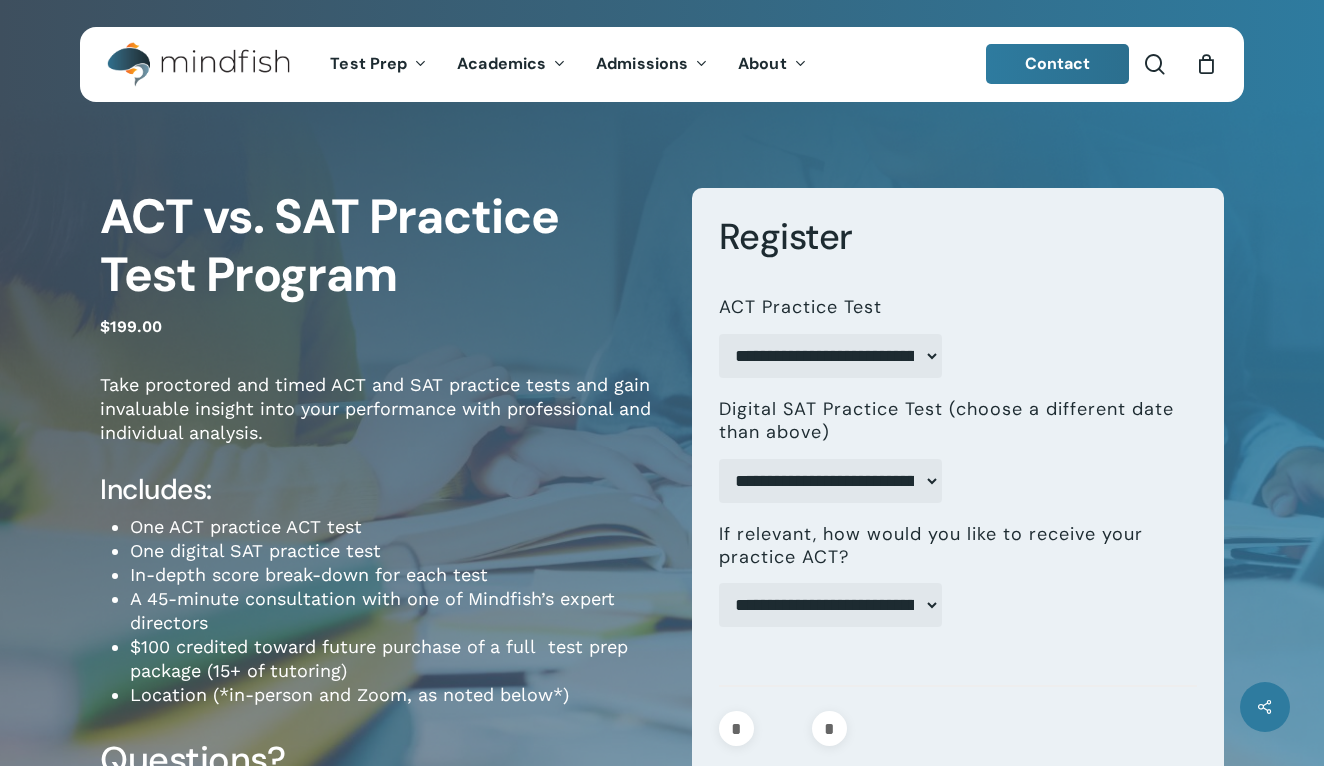 scroll, scrollTop: 0, scrollLeft: 0, axis: both 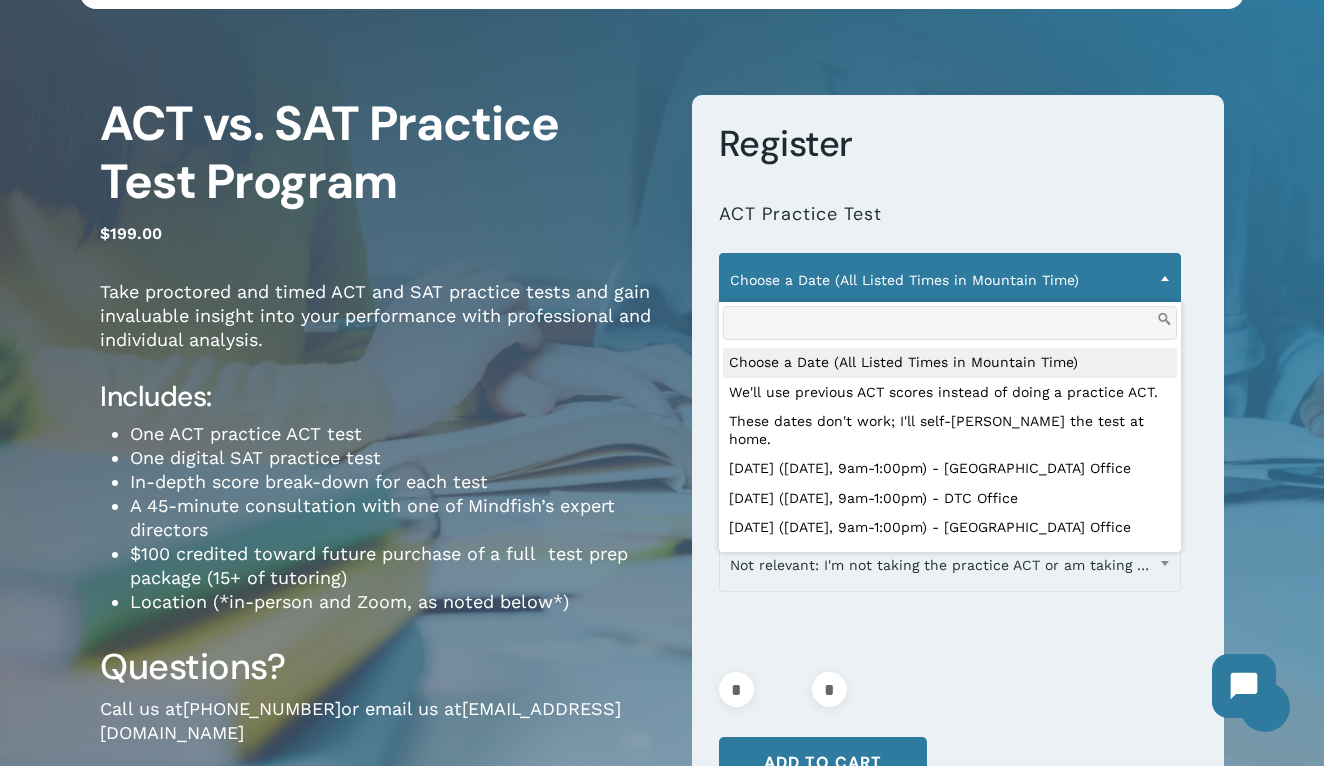 click on "Choose a Date (All Listed Times in Mountain Time)" at bounding box center [950, 280] 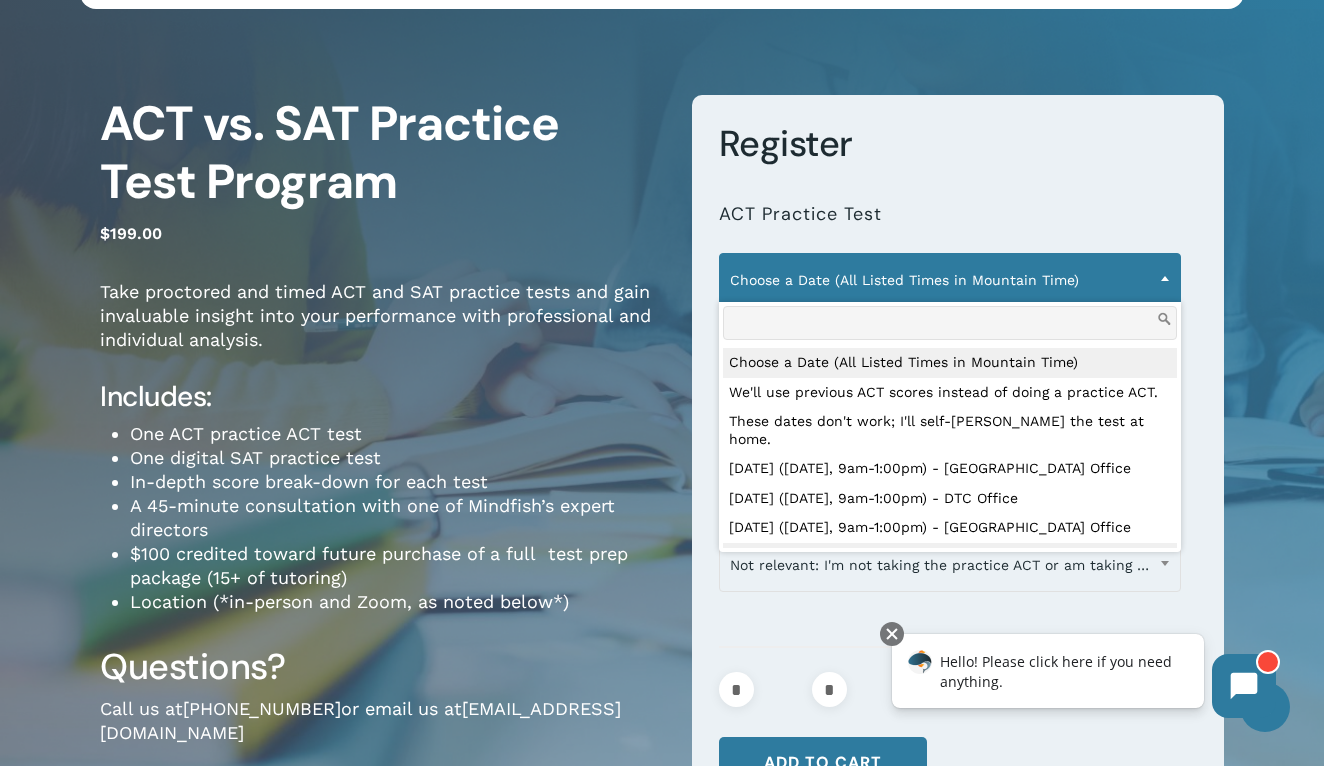 scroll, scrollTop: 0, scrollLeft: 0, axis: both 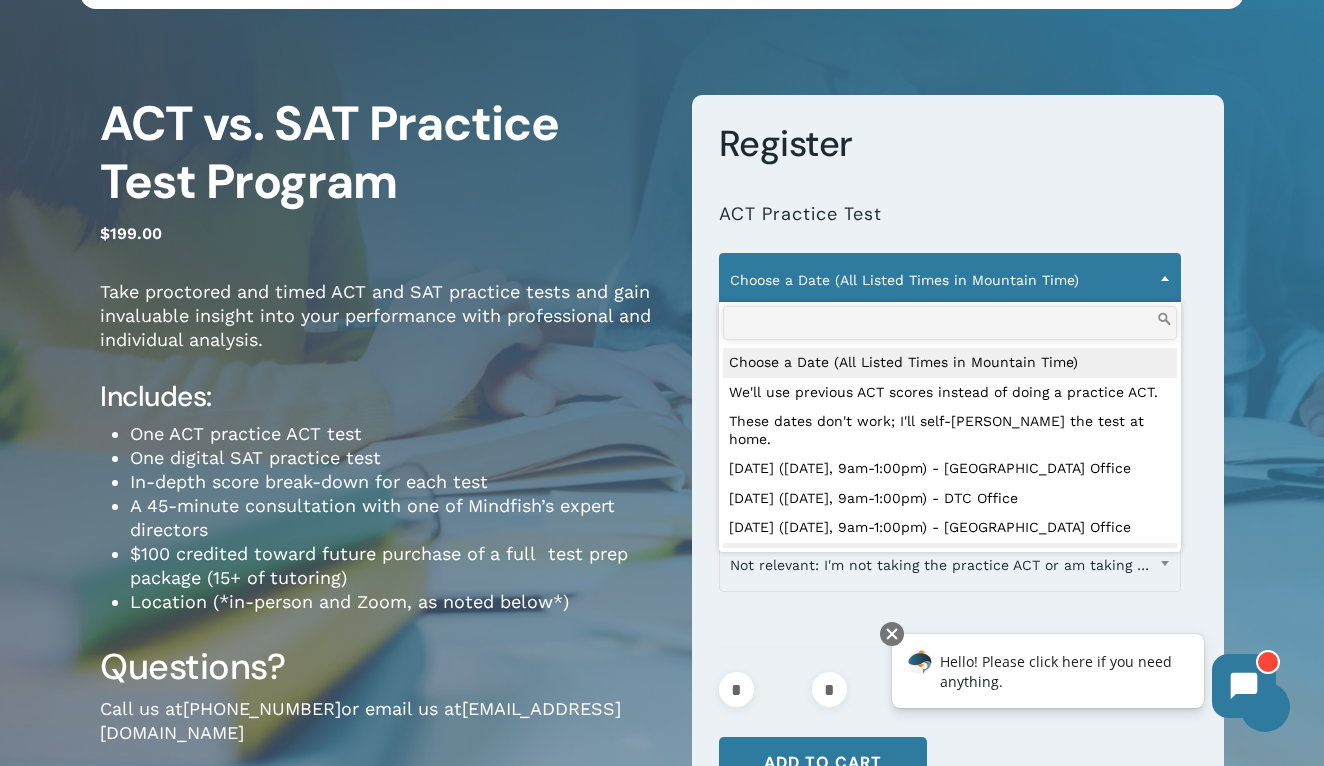 click on "**********" at bounding box center (958, 406) 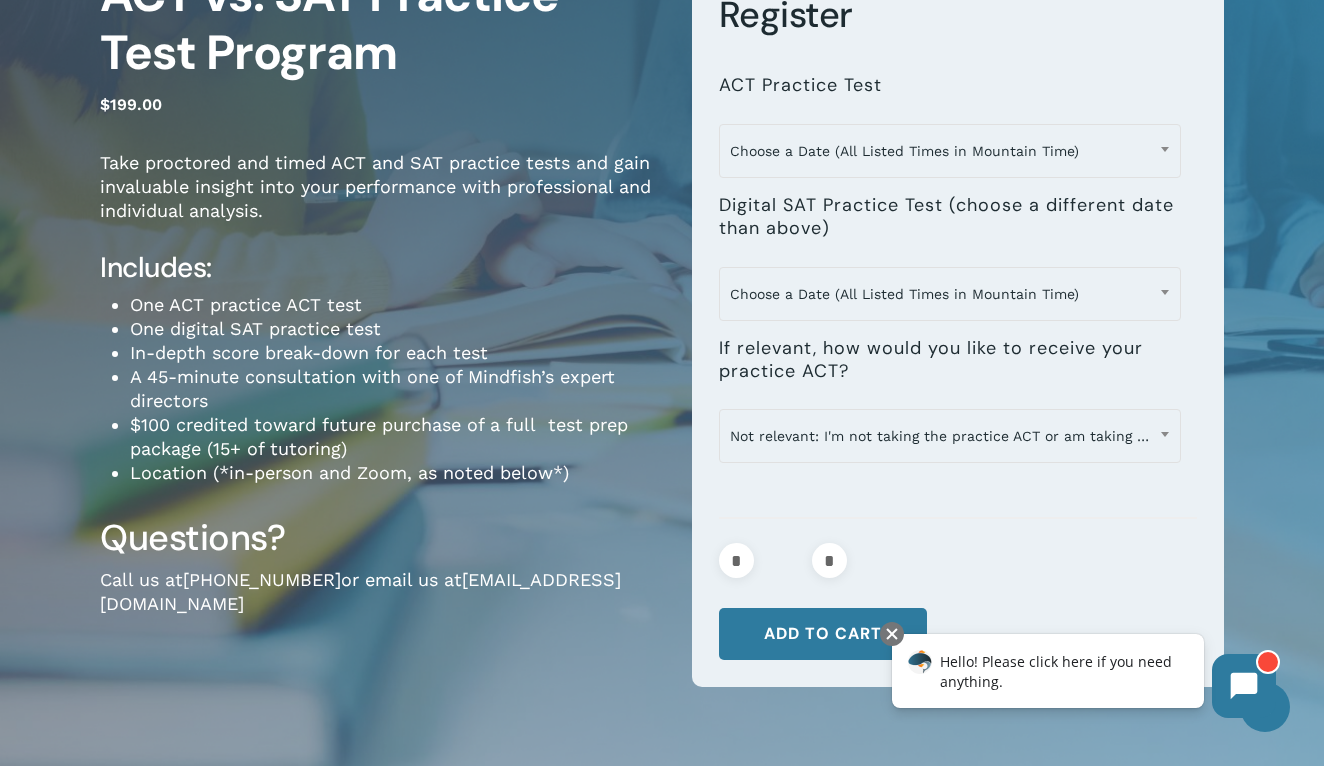 scroll, scrollTop: 221, scrollLeft: 0, axis: vertical 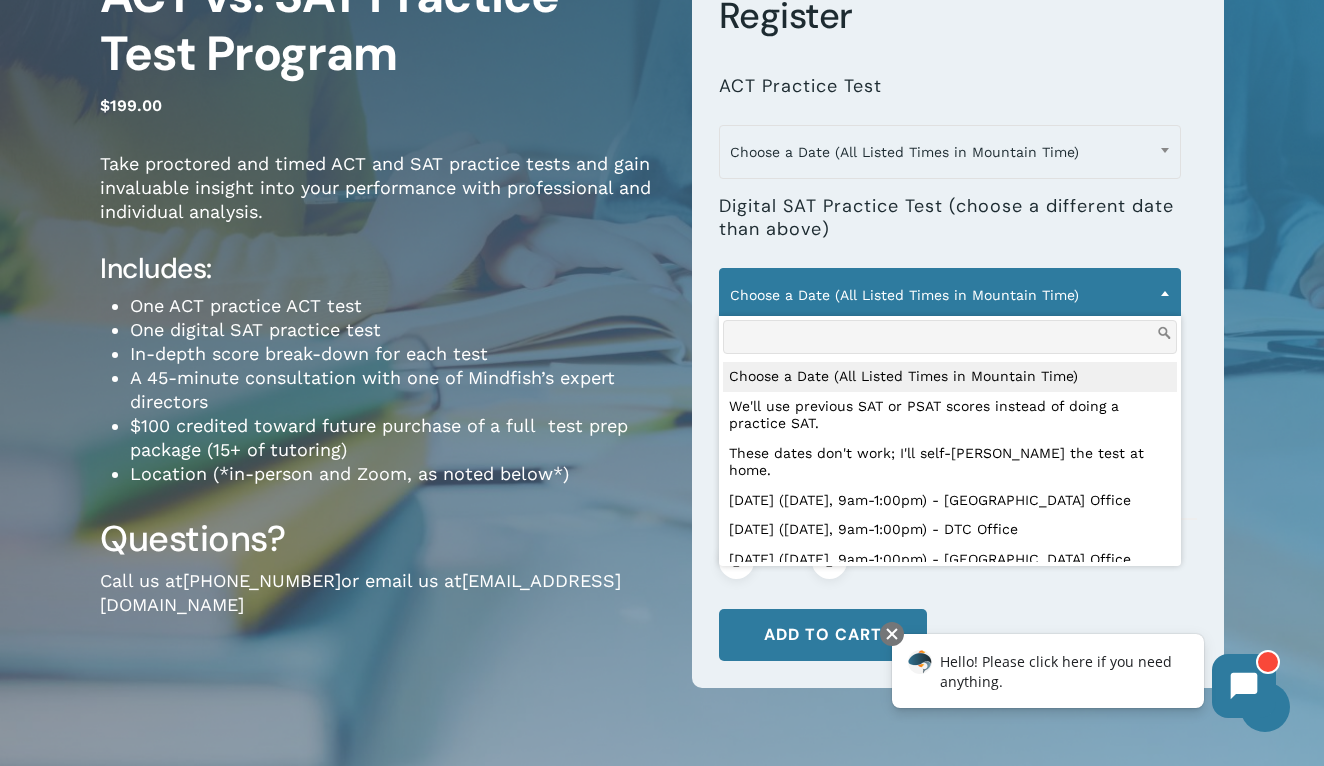 click on "Choose a Date (All Listed Times in Mountain Time)" at bounding box center (950, 295) 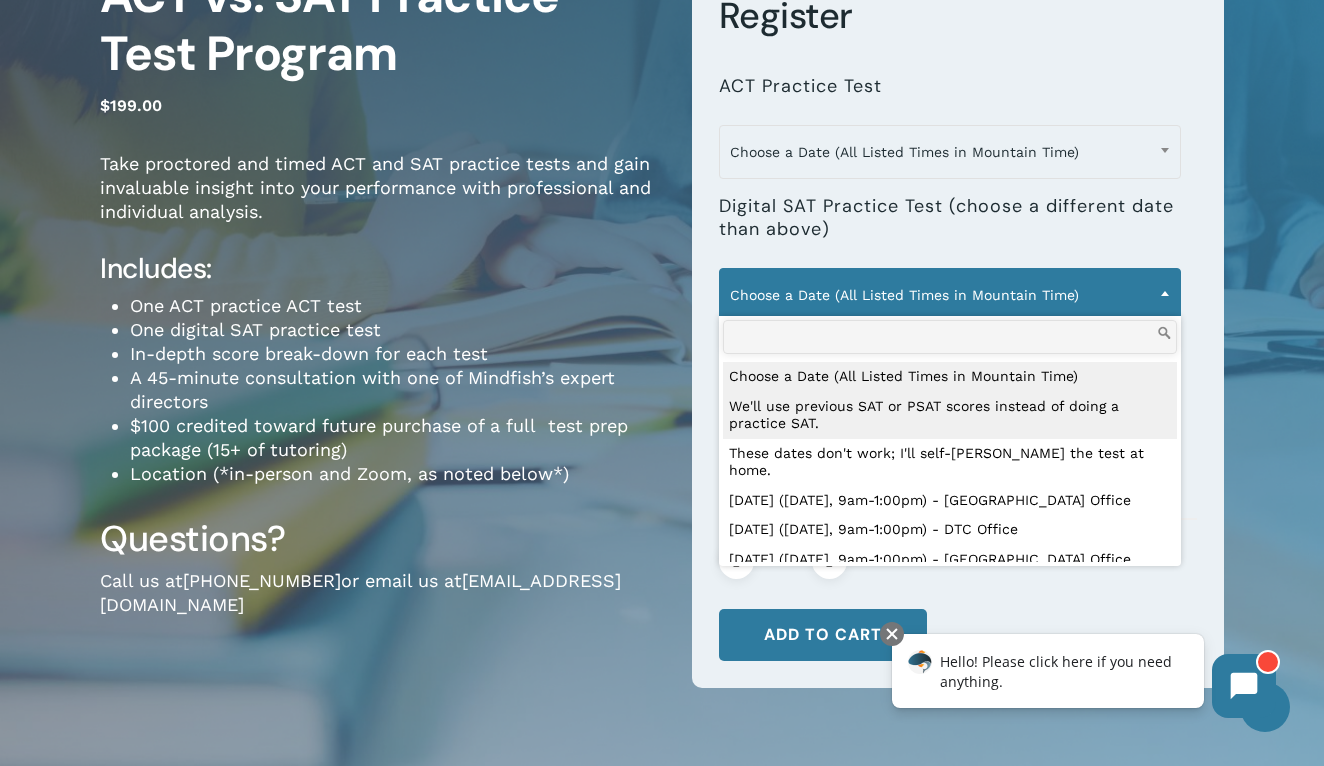 select on "**********" 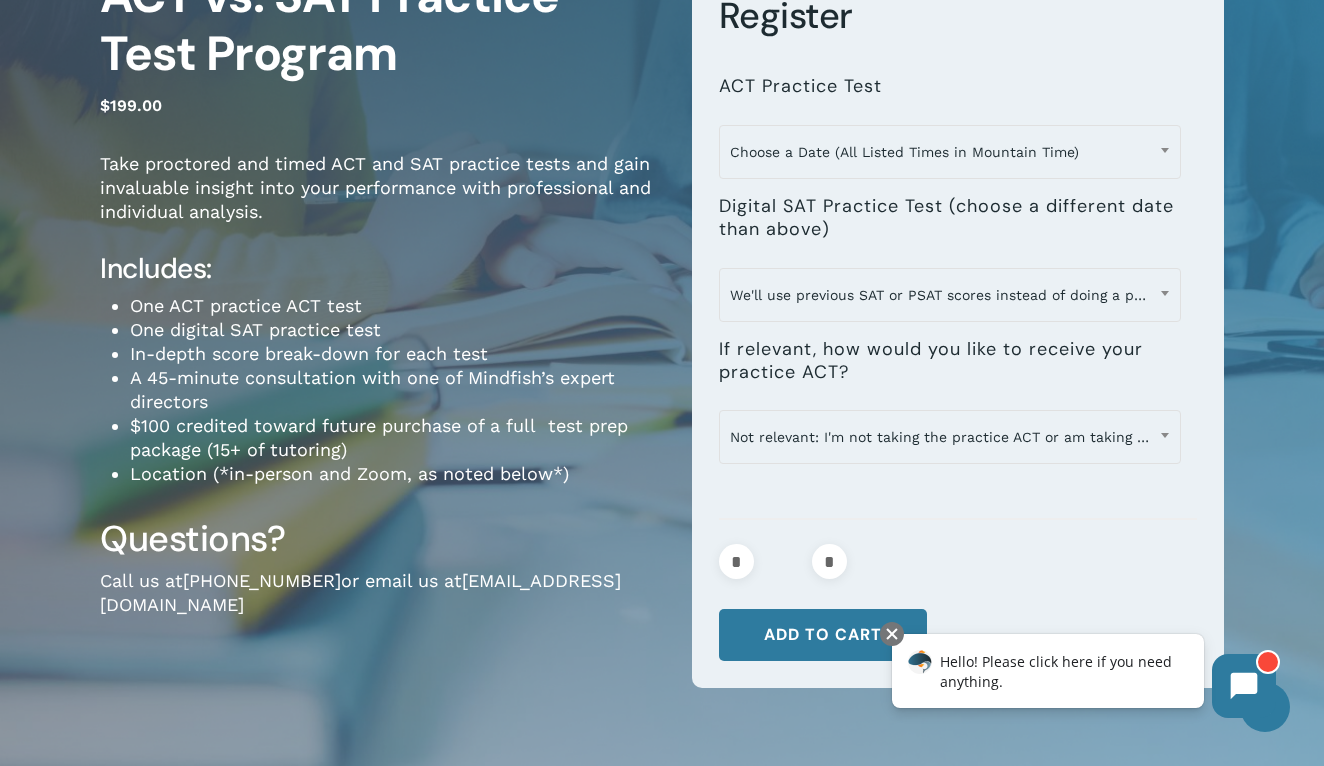 scroll, scrollTop: 176, scrollLeft: 0, axis: vertical 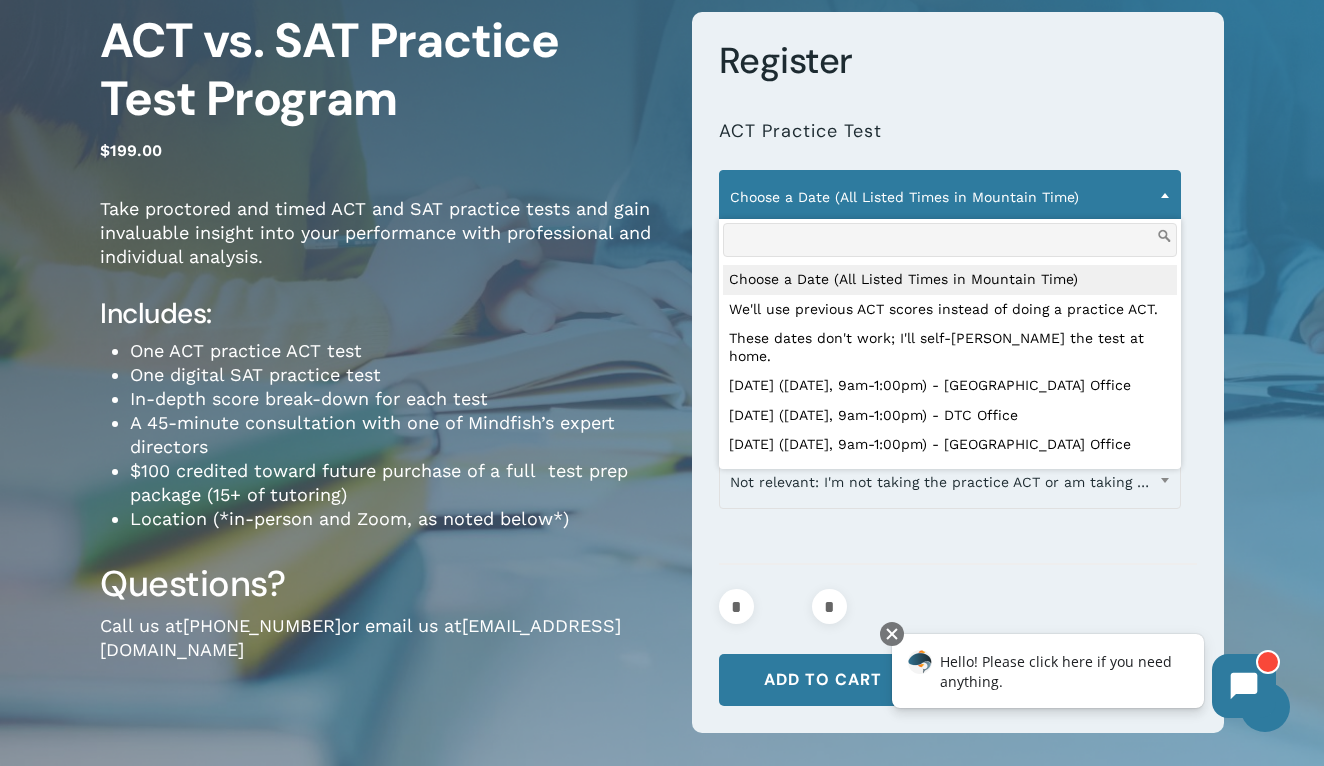 click on "Choose a Date (All Listed Times in Mountain Time)" at bounding box center (950, 197) 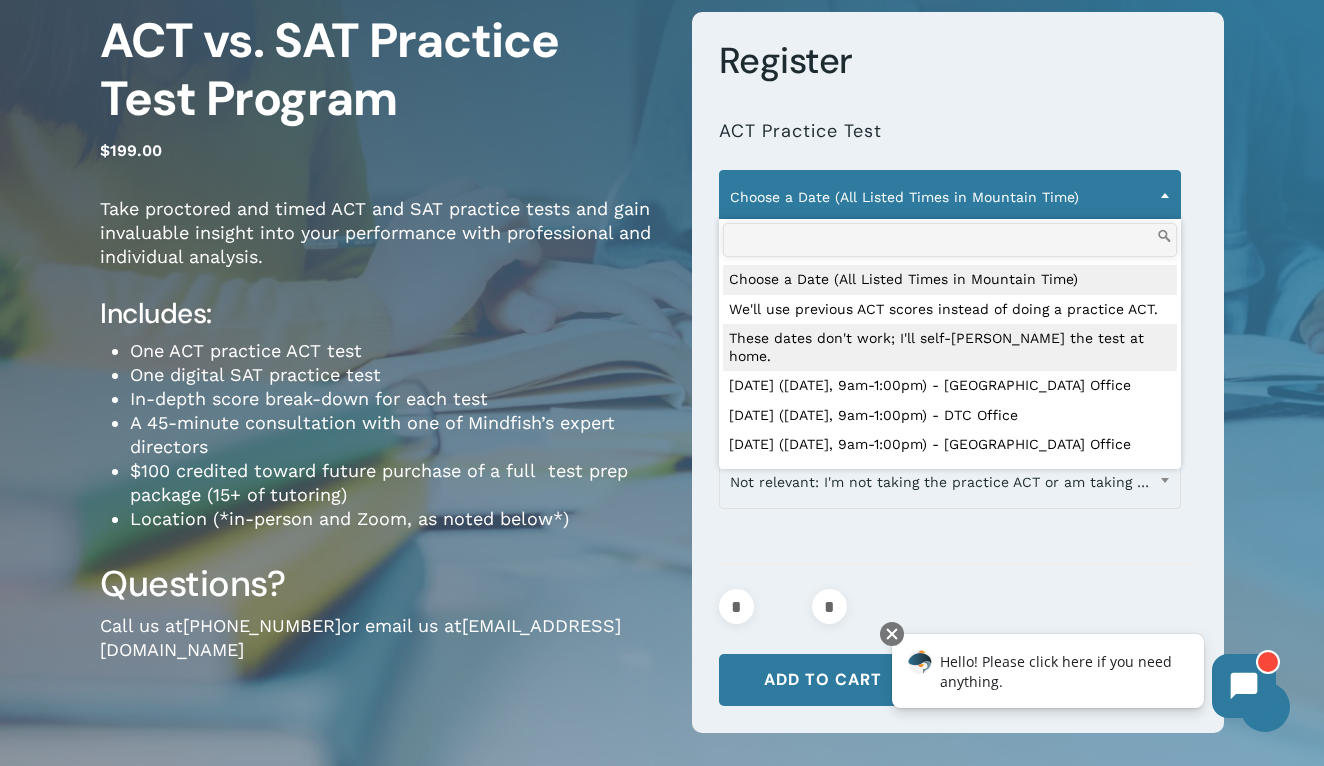 select on "**********" 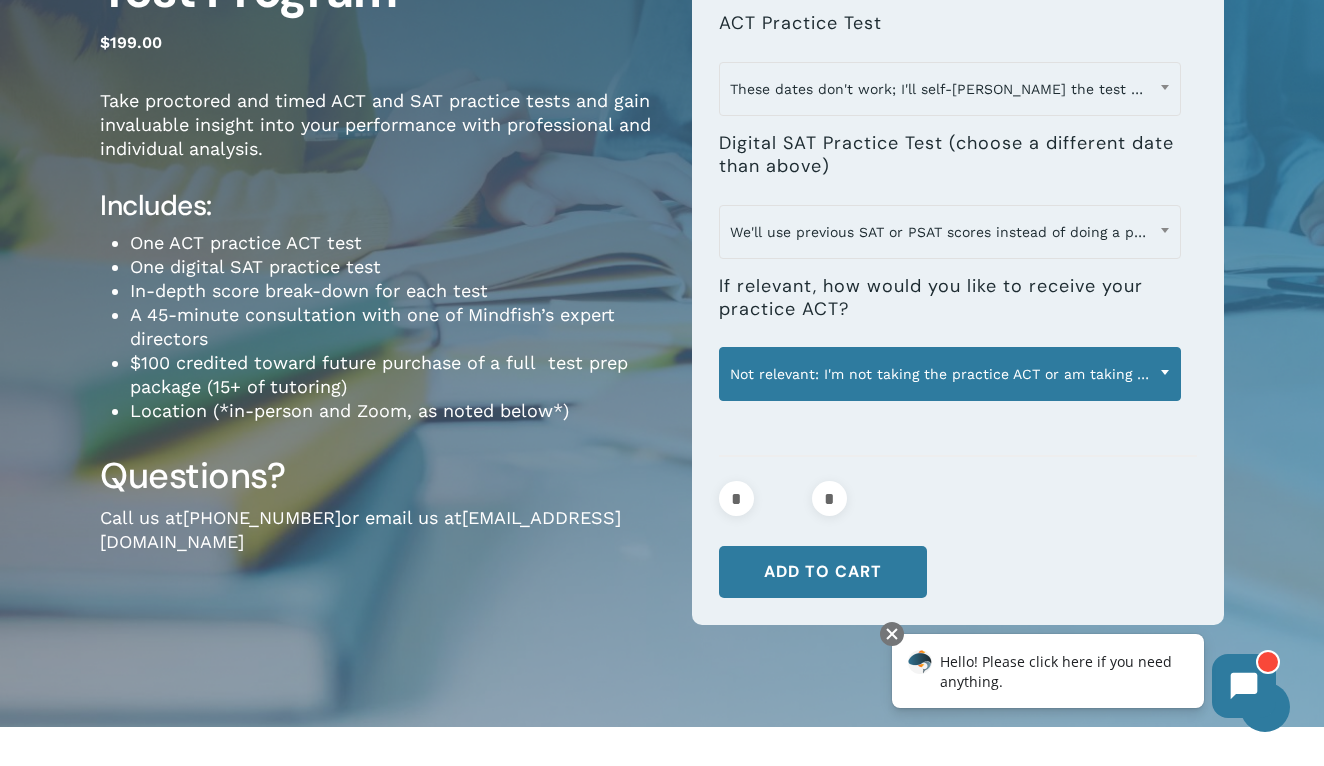 scroll, scrollTop: 286, scrollLeft: 0, axis: vertical 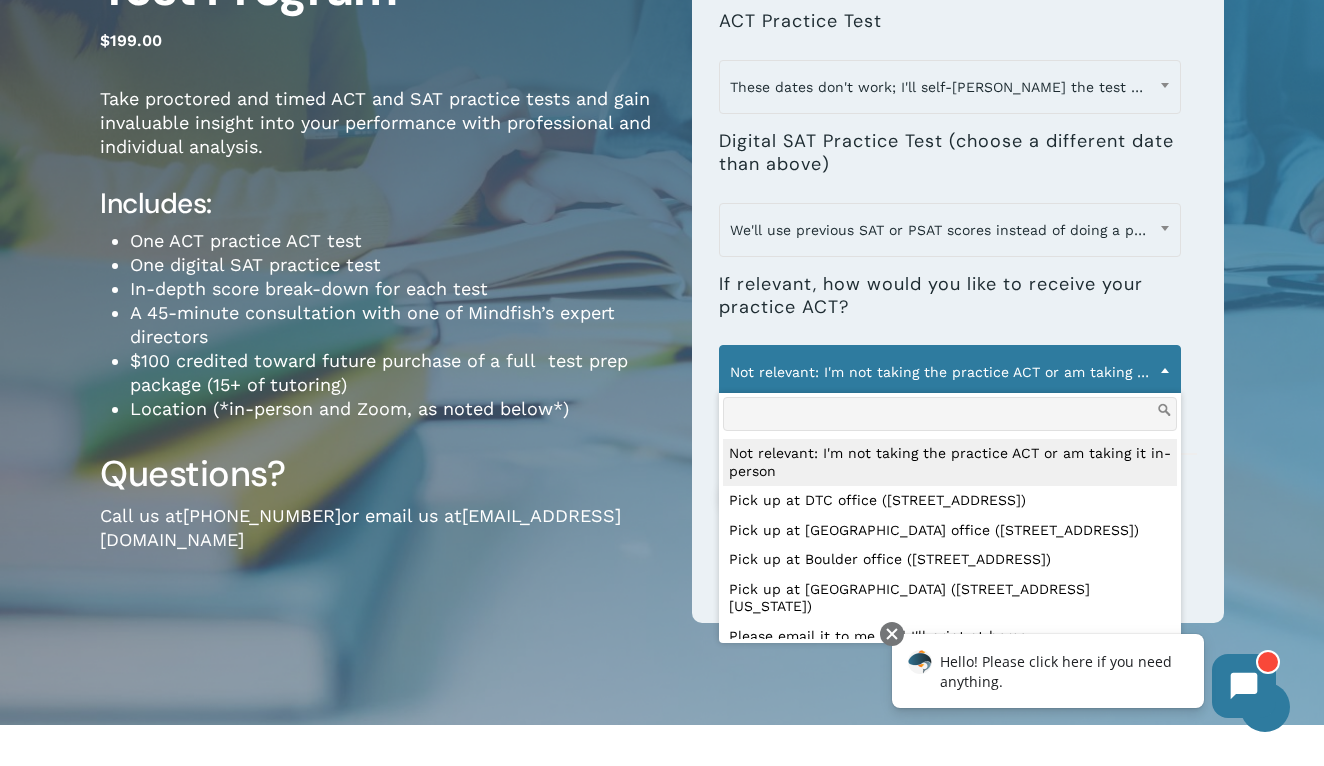 click on "Not relevant: I'm not taking the practice ACT or am taking it in-person" at bounding box center (950, 372) 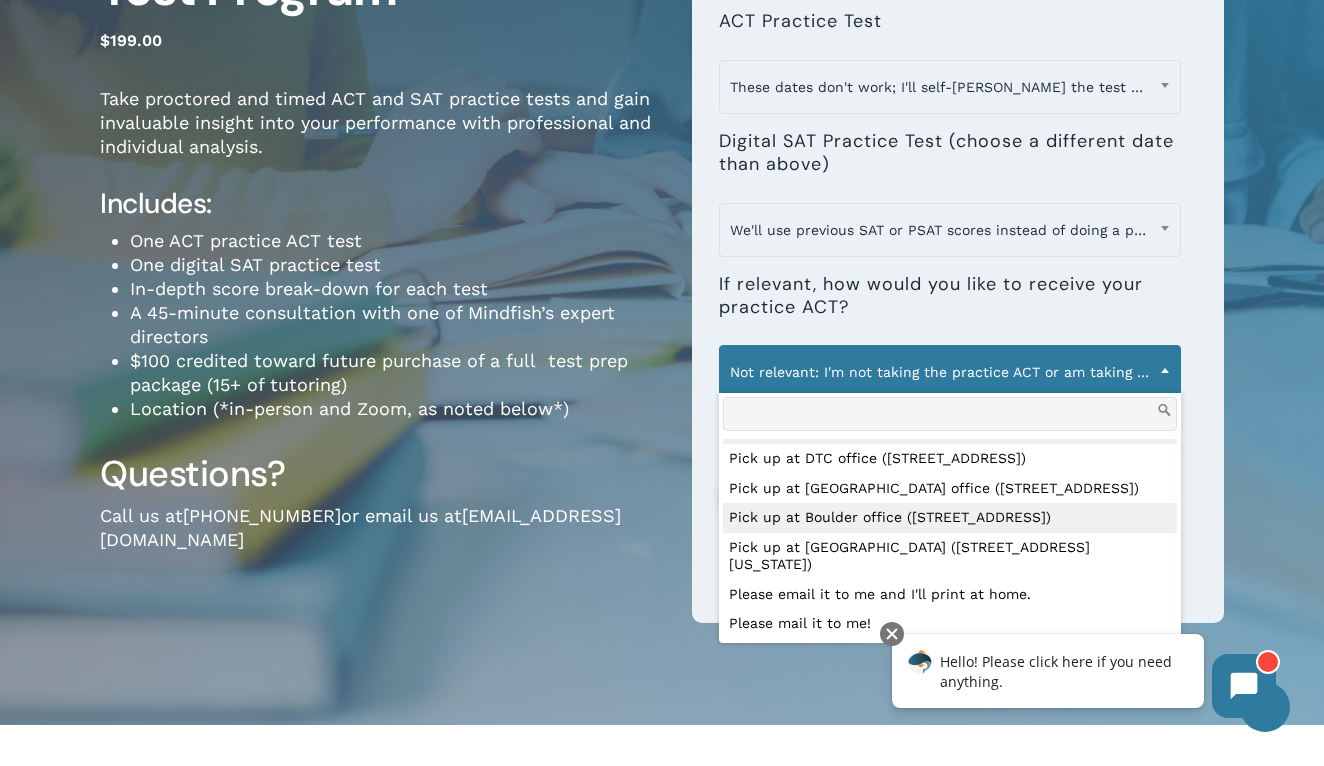 scroll, scrollTop: 88, scrollLeft: 0, axis: vertical 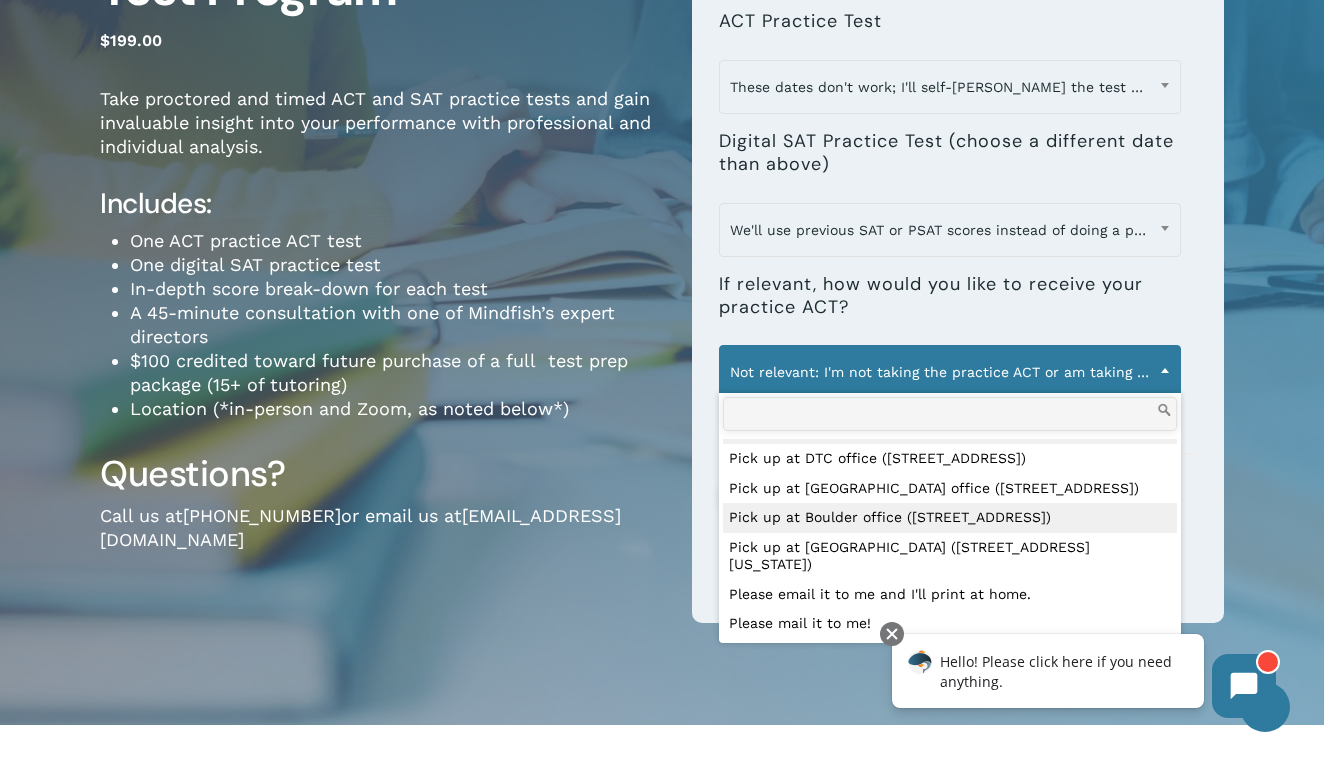 select on "**********" 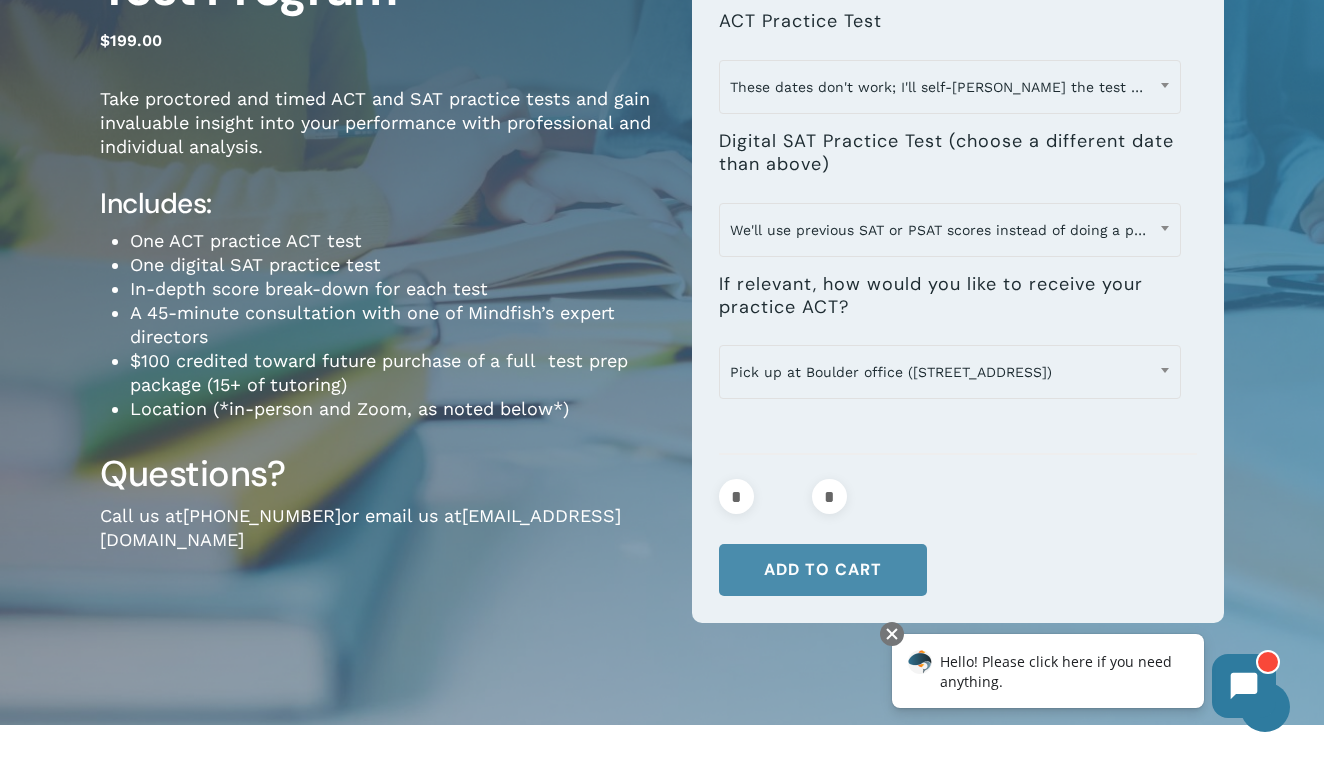 click on "Add to cart" at bounding box center [823, 570] 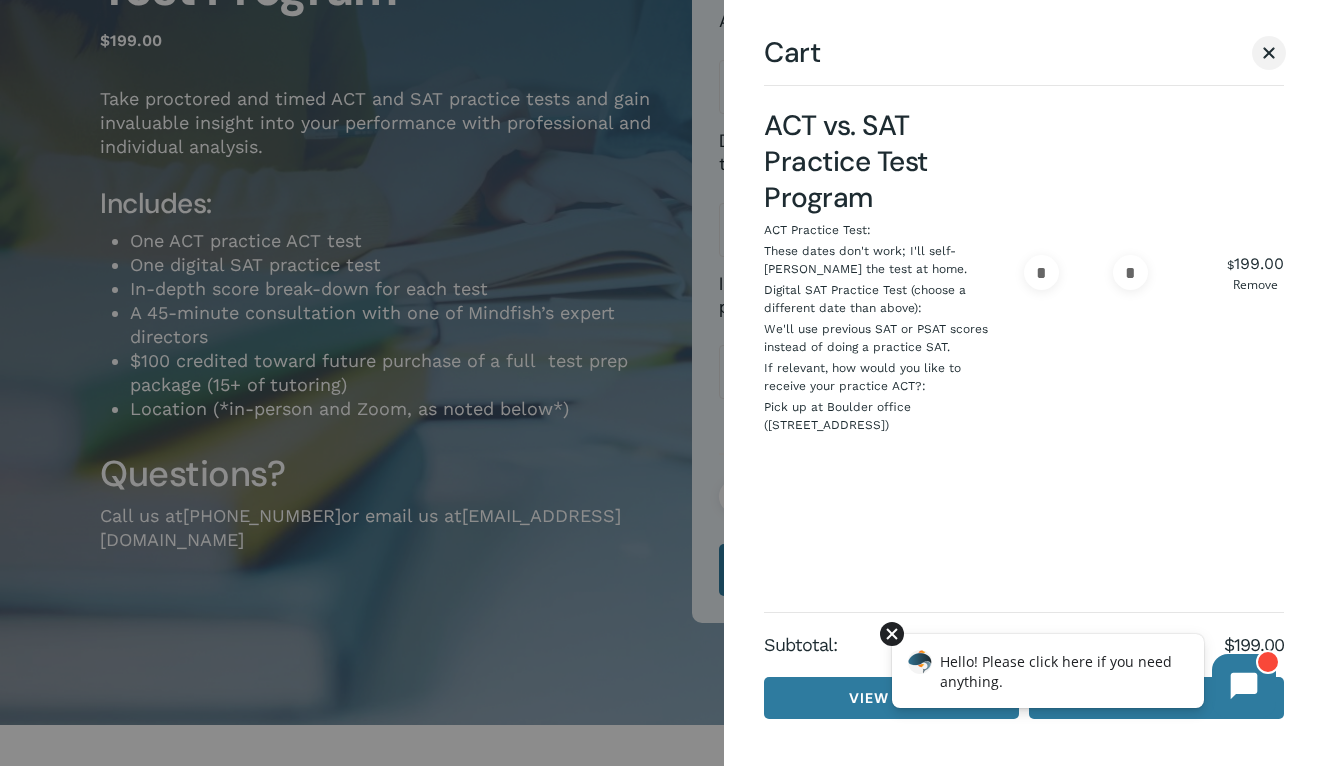click at bounding box center [892, 634] 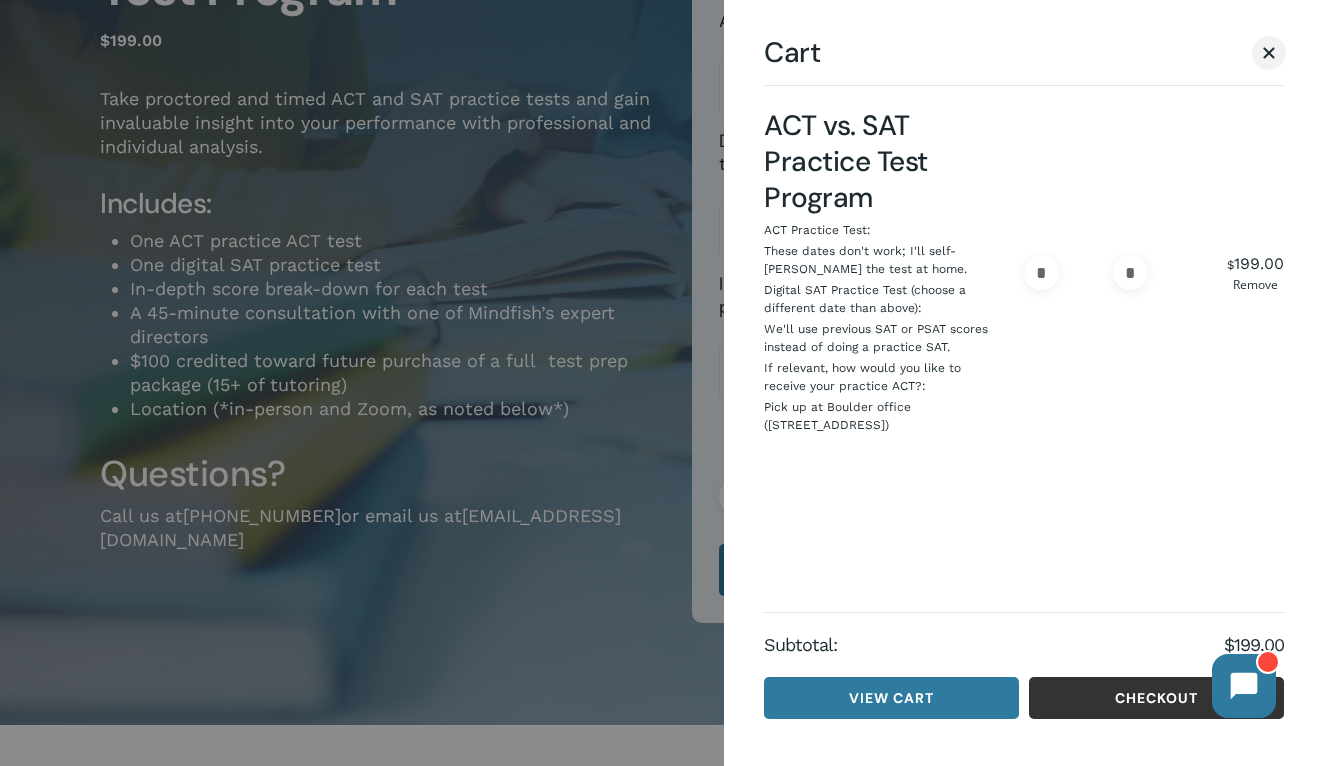 click on "Checkout" at bounding box center [1156, 698] 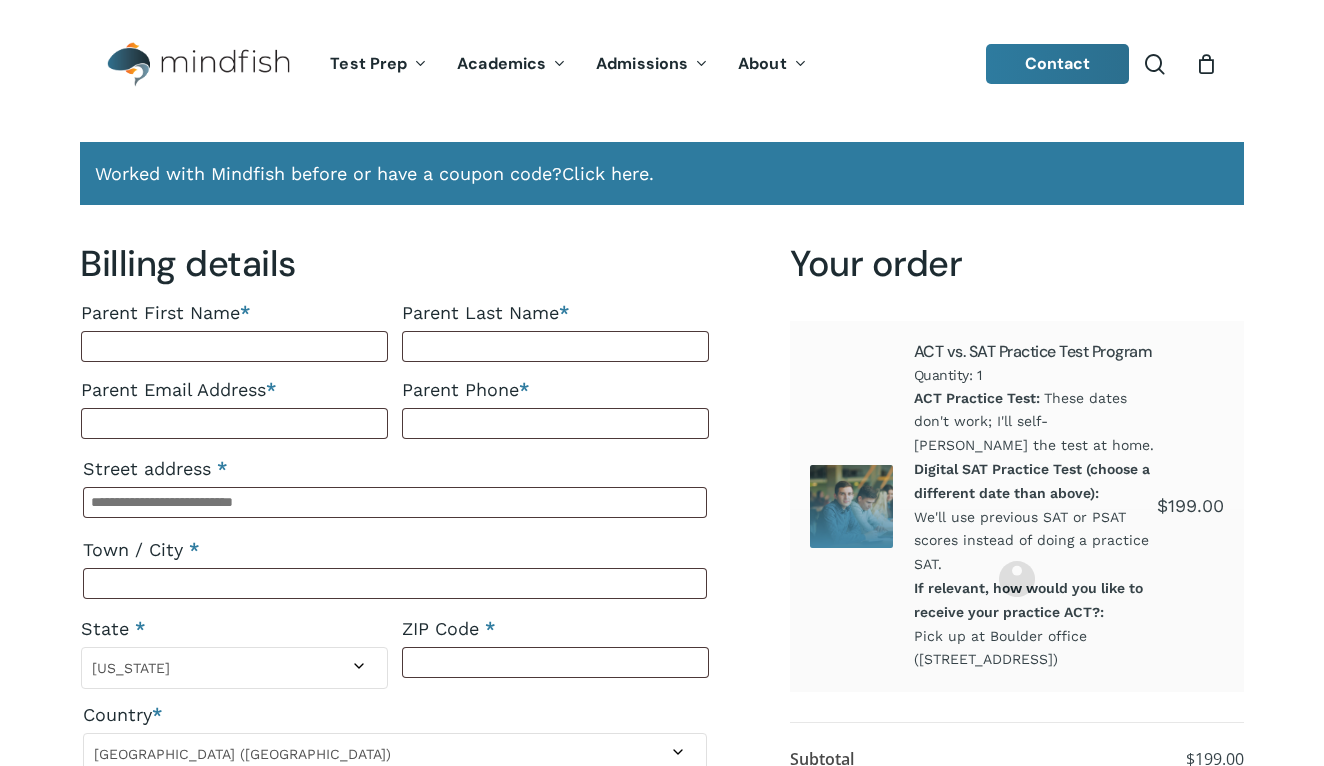 select on "**" 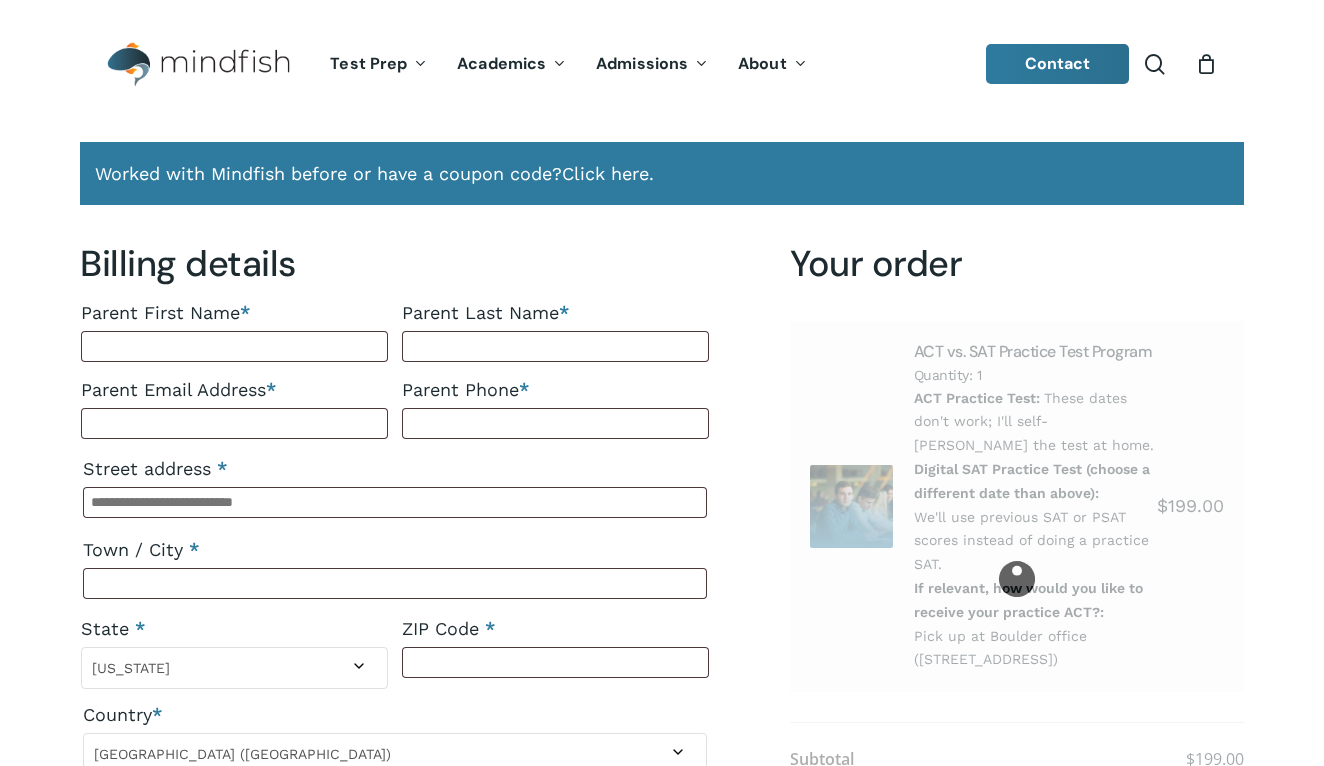 scroll, scrollTop: 0, scrollLeft: 0, axis: both 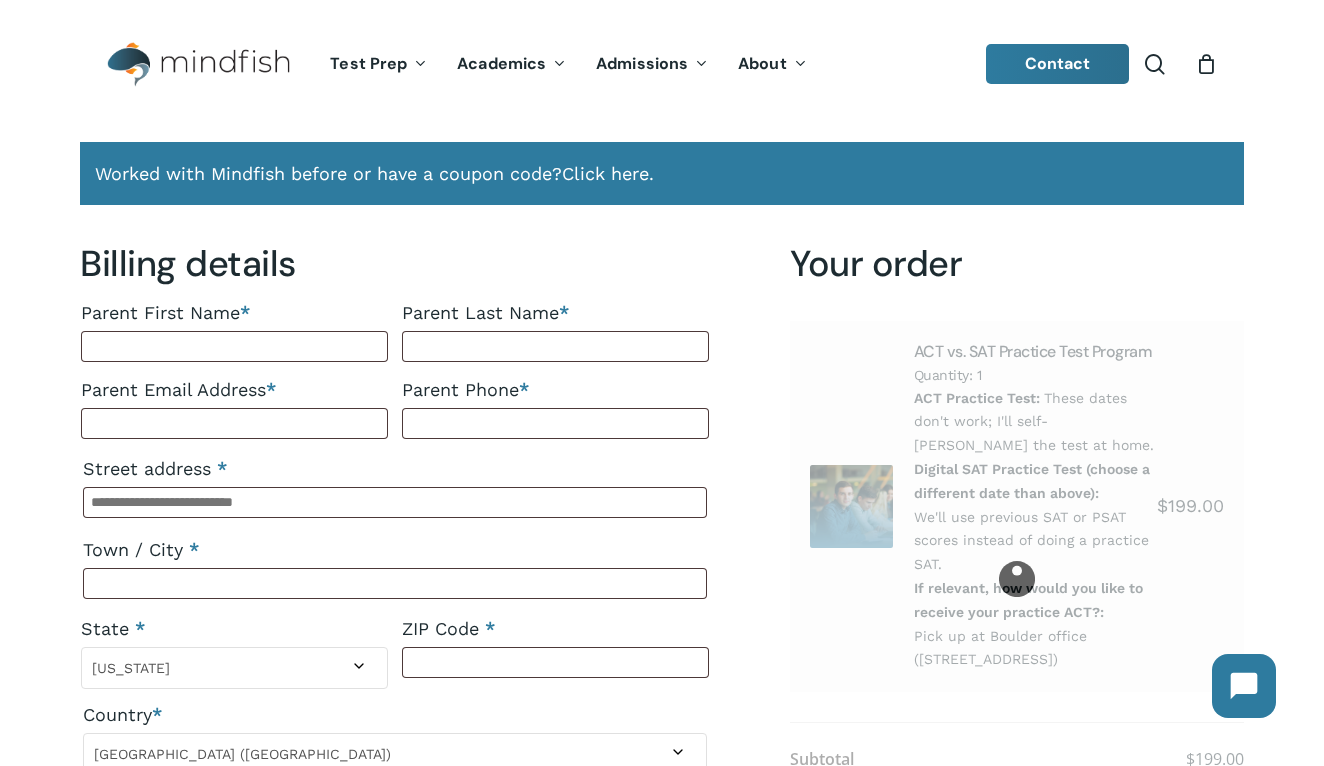 select on "**" 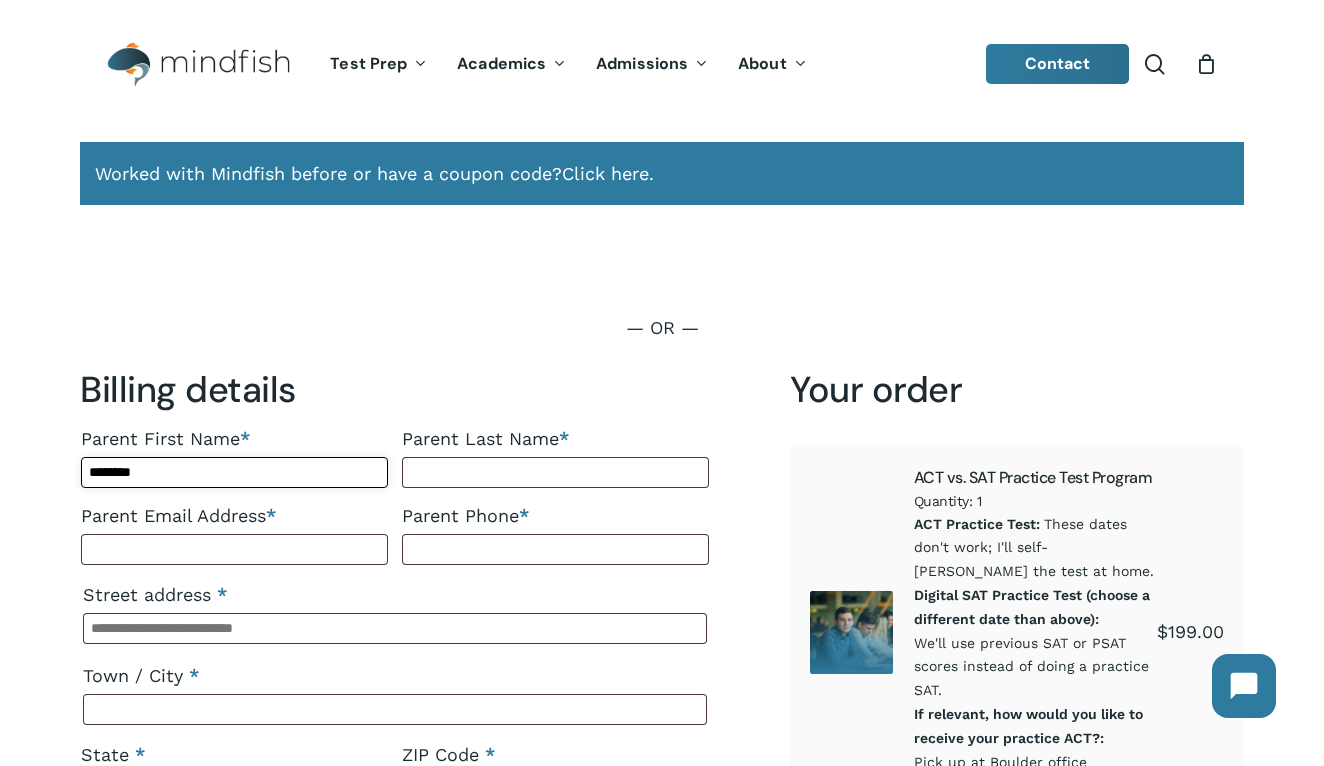 type on "********" 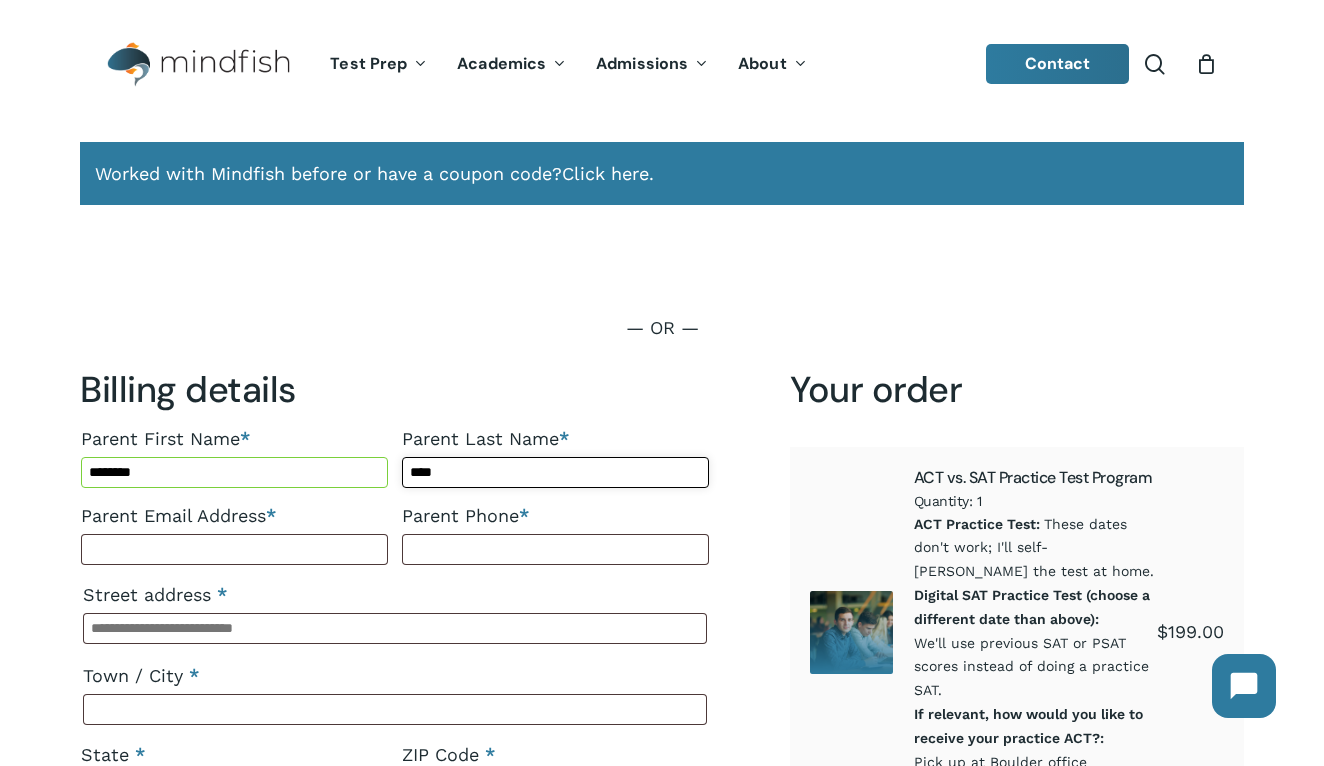 type on "****" 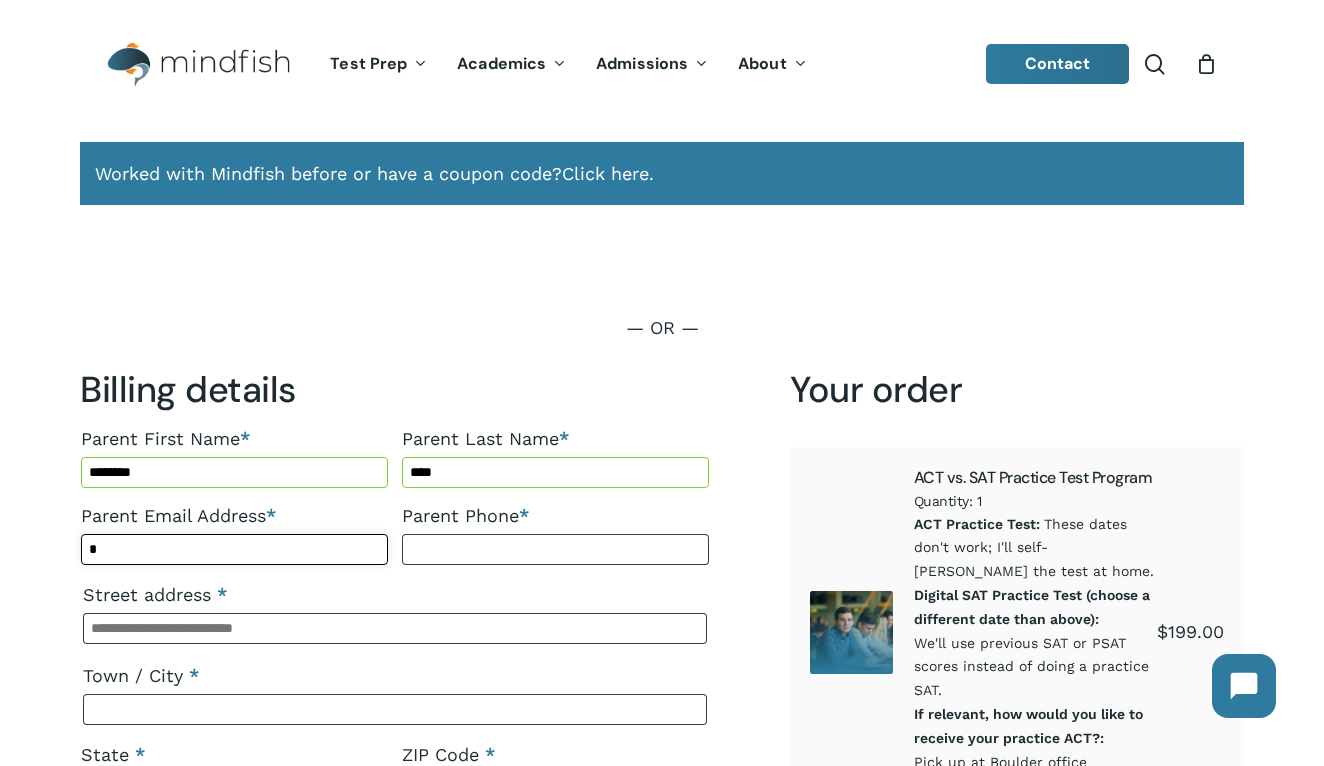 type on "**********" 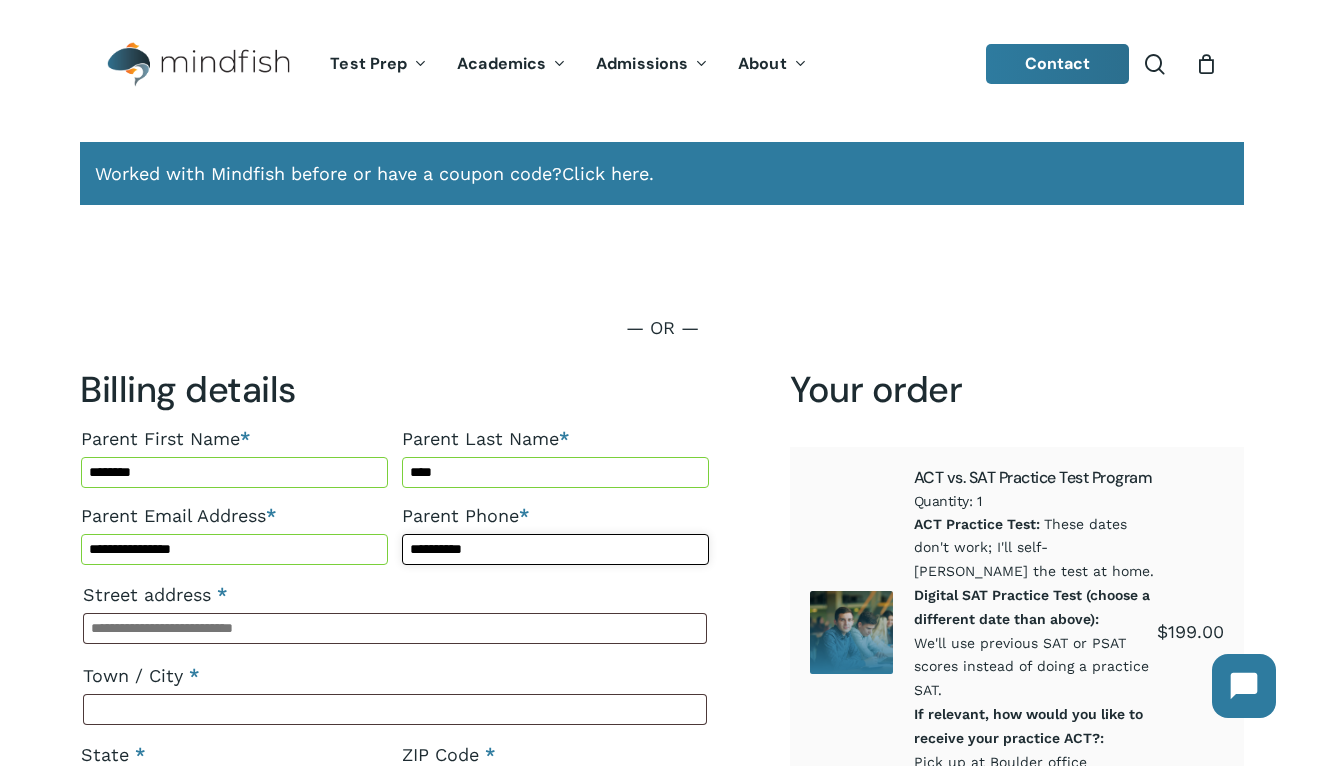 type on "**********" 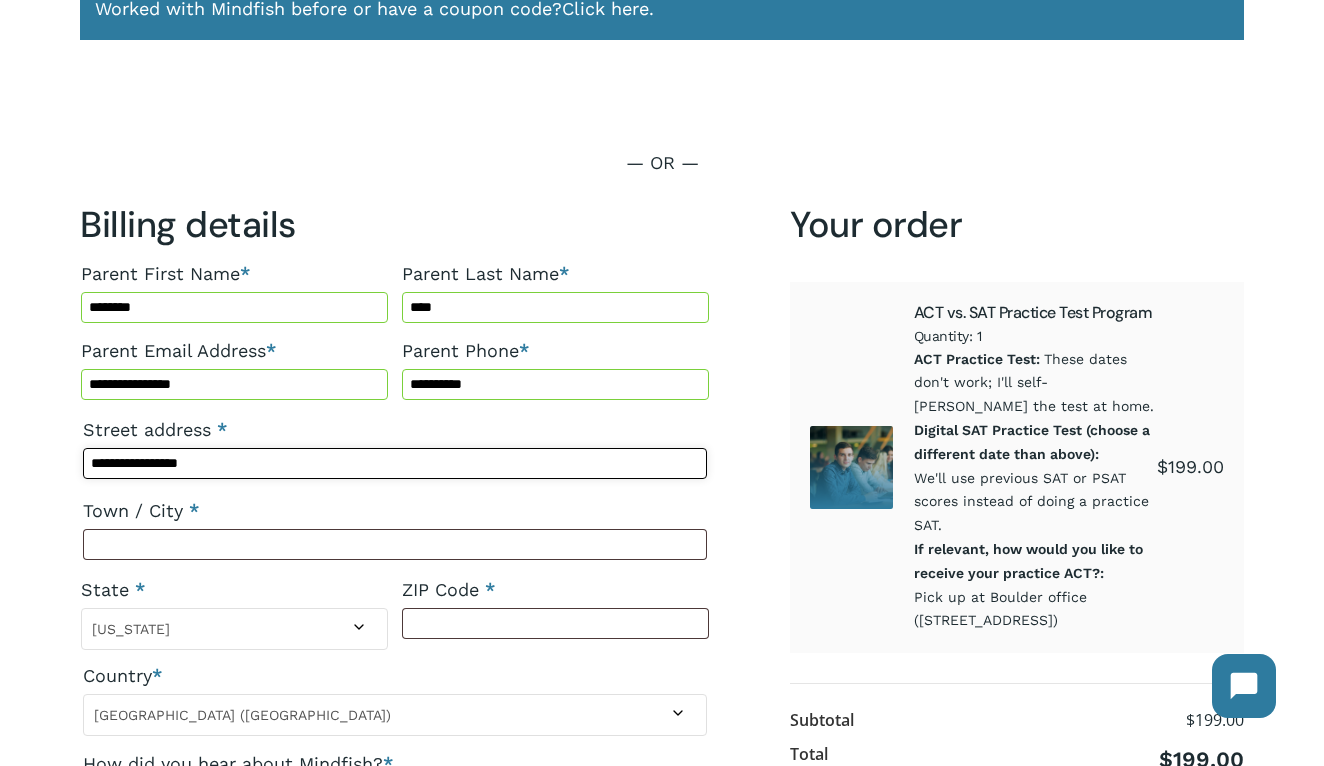 scroll, scrollTop: 186, scrollLeft: 0, axis: vertical 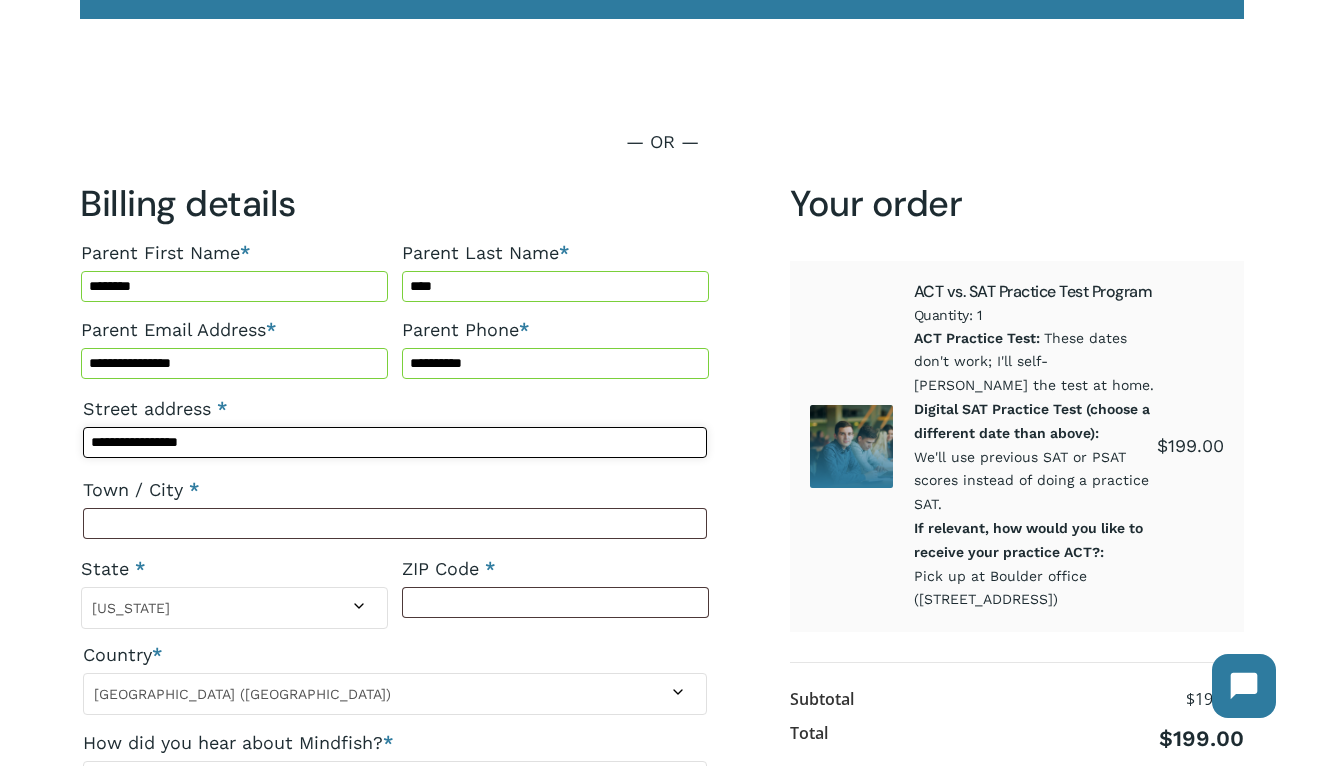 type on "**********" 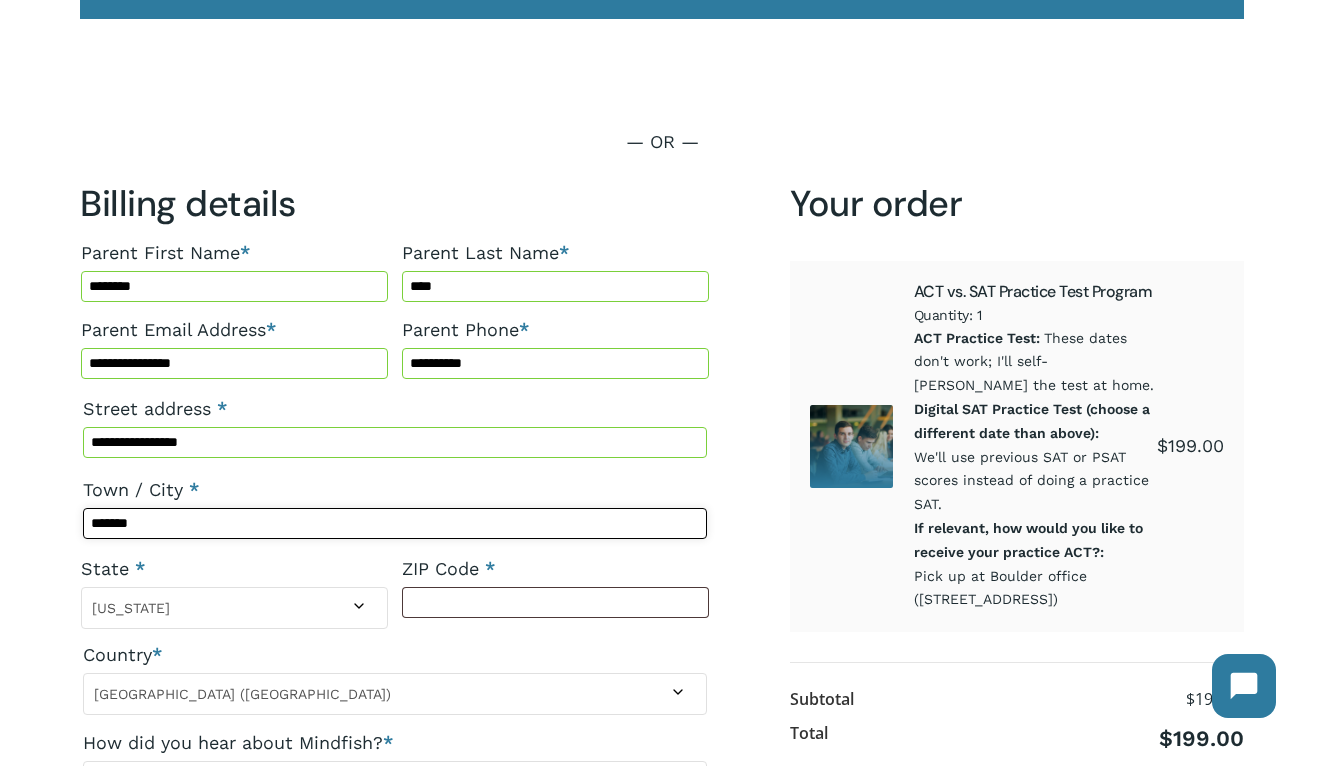 type on "*******" 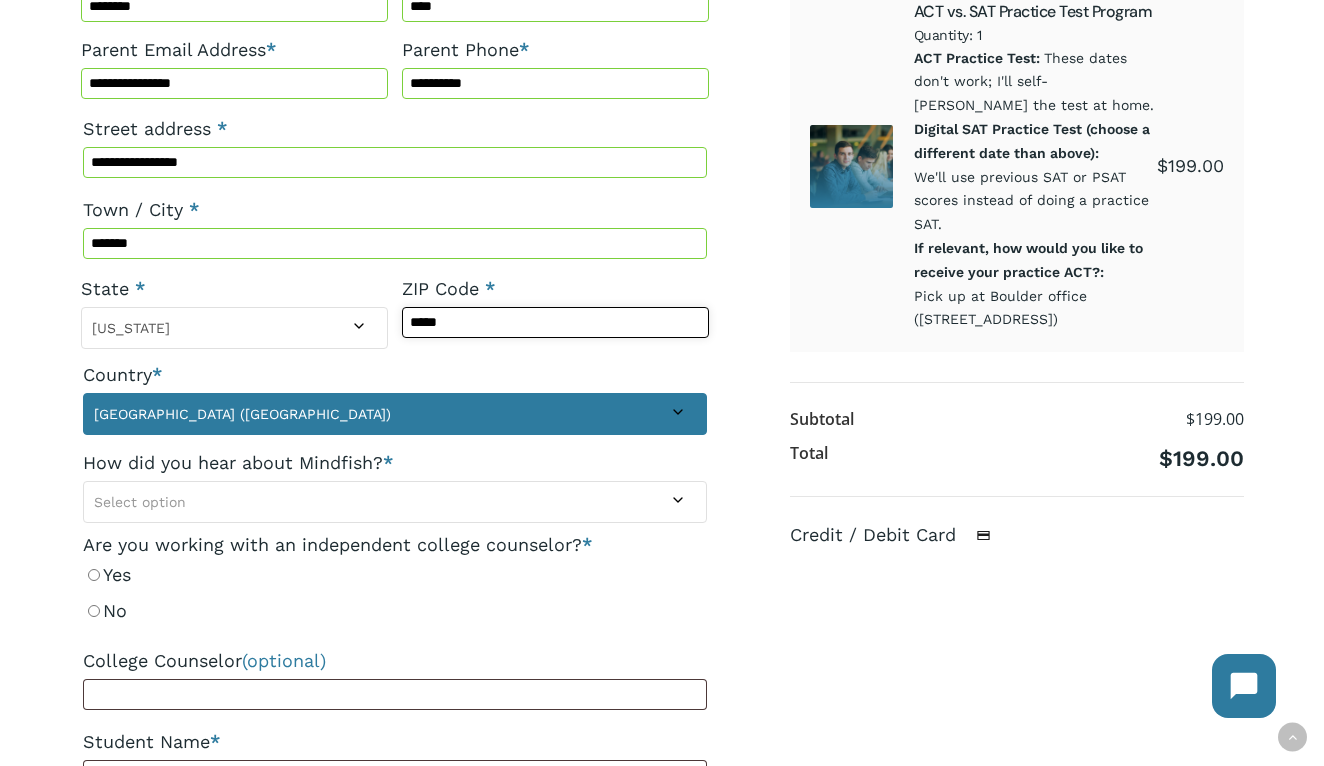 scroll, scrollTop: 468, scrollLeft: 0, axis: vertical 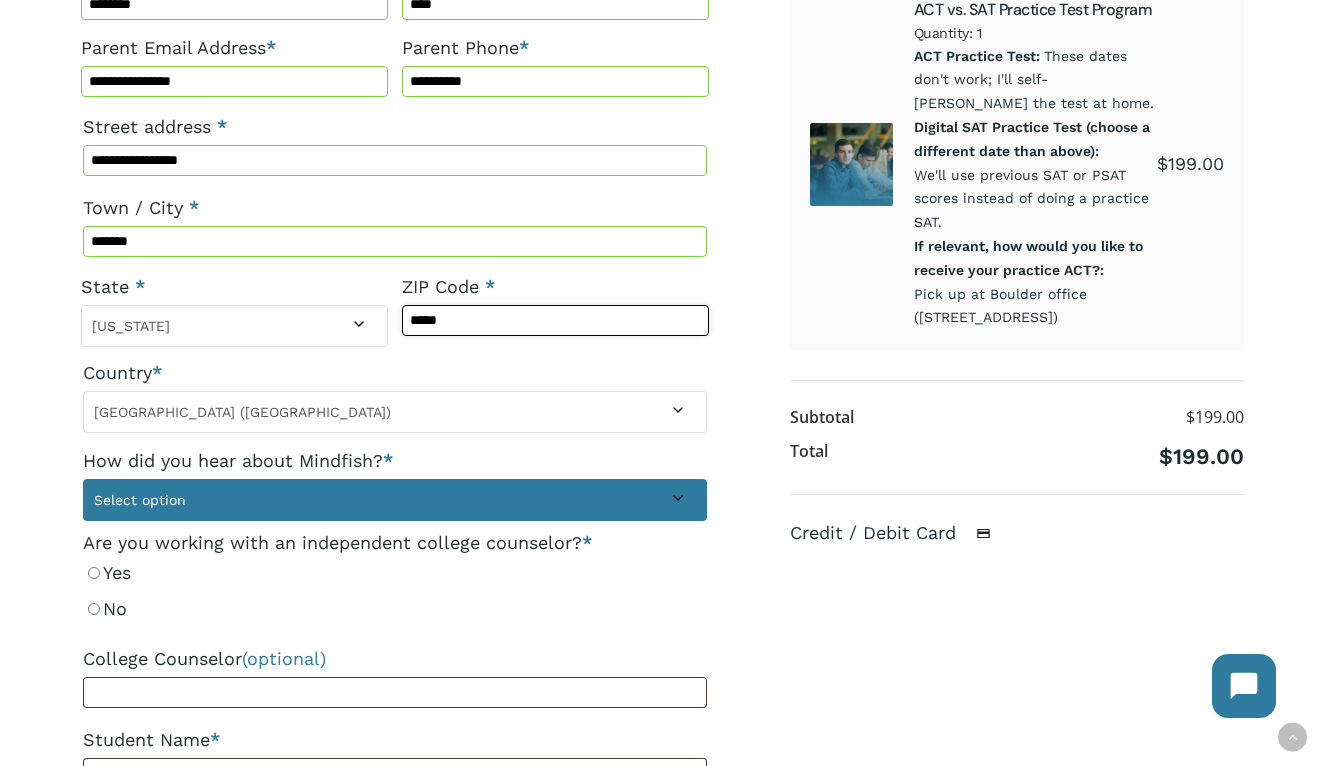 type on "*****" 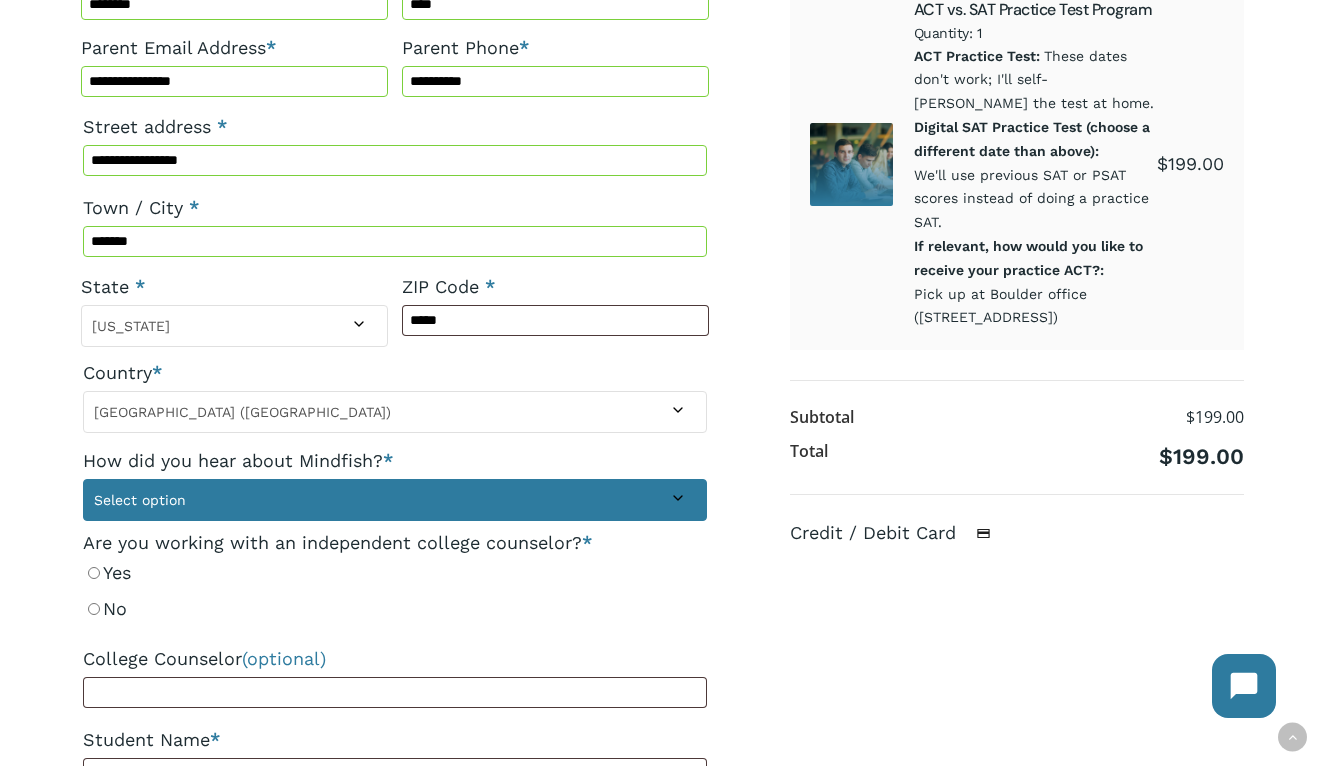 click on "Select option" at bounding box center [395, 500] 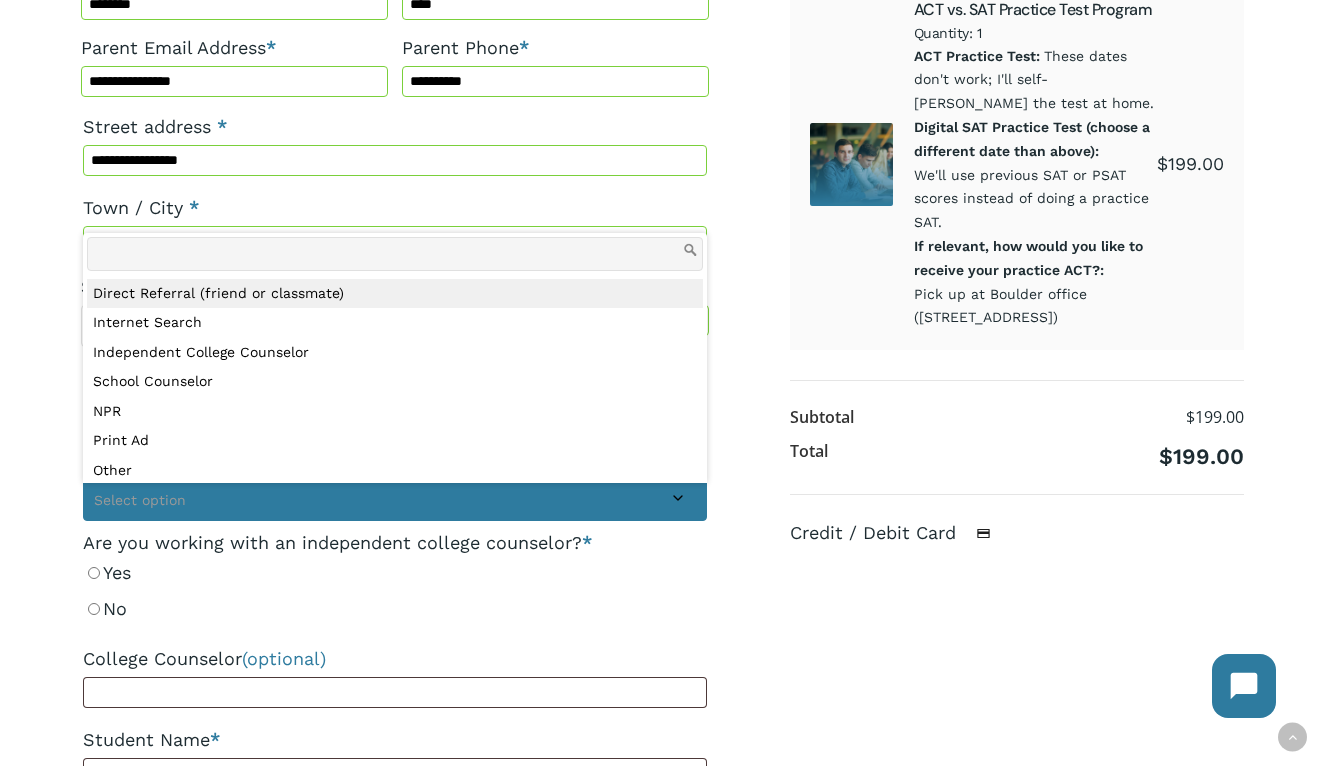 select on "**********" 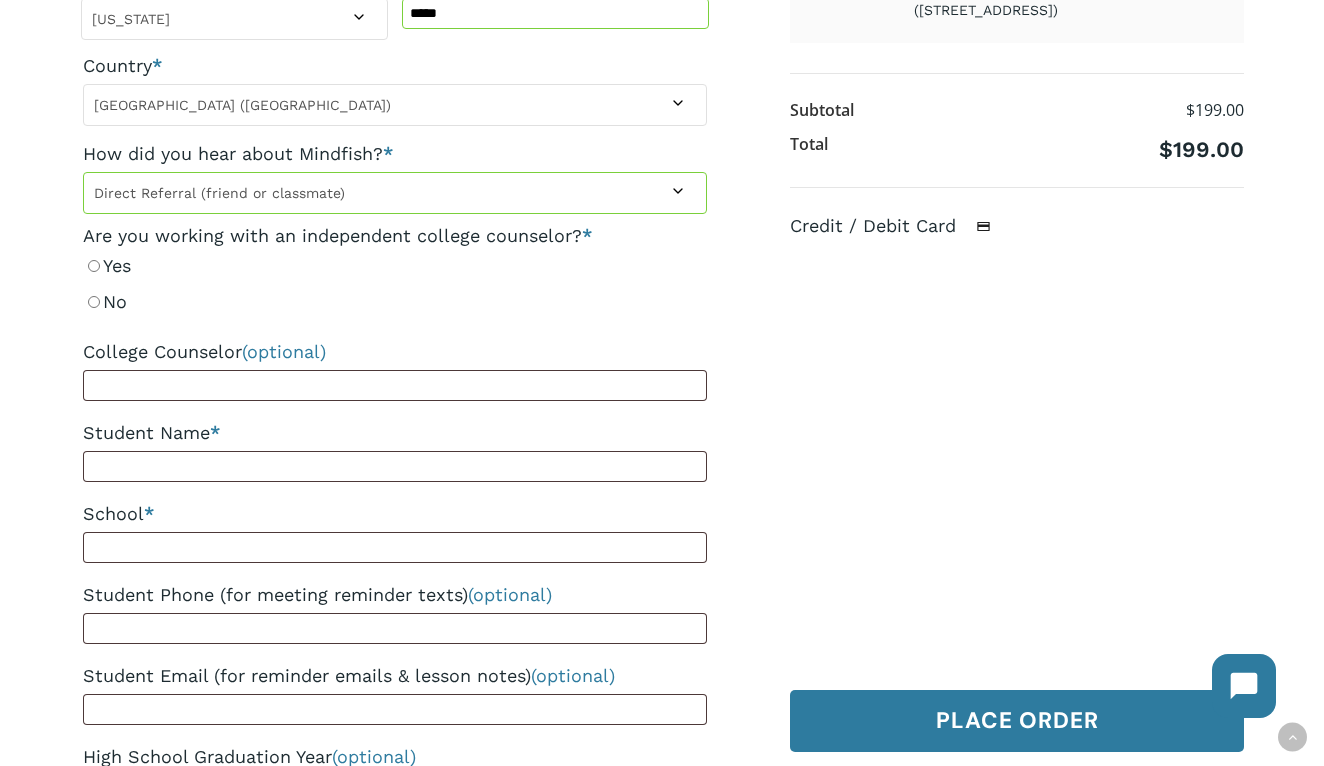 scroll, scrollTop: 792, scrollLeft: 0, axis: vertical 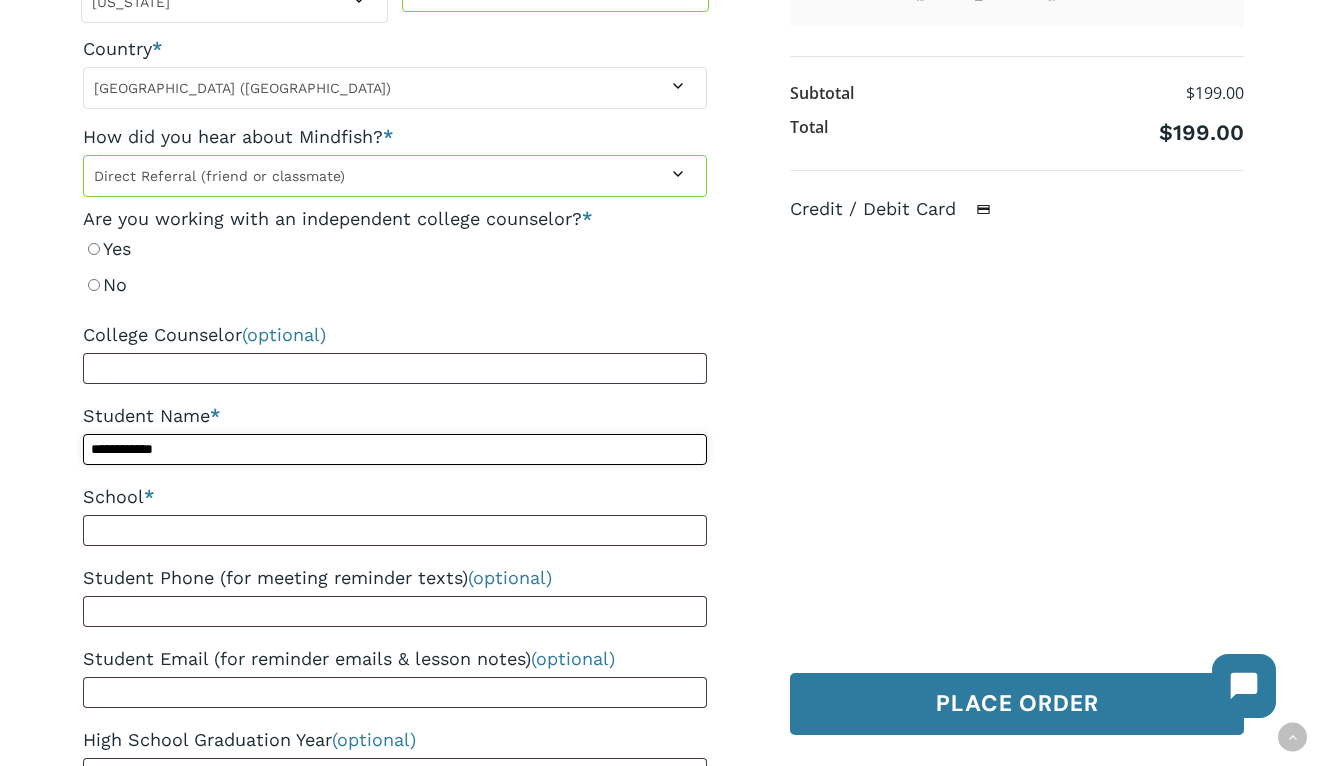 type on "**********" 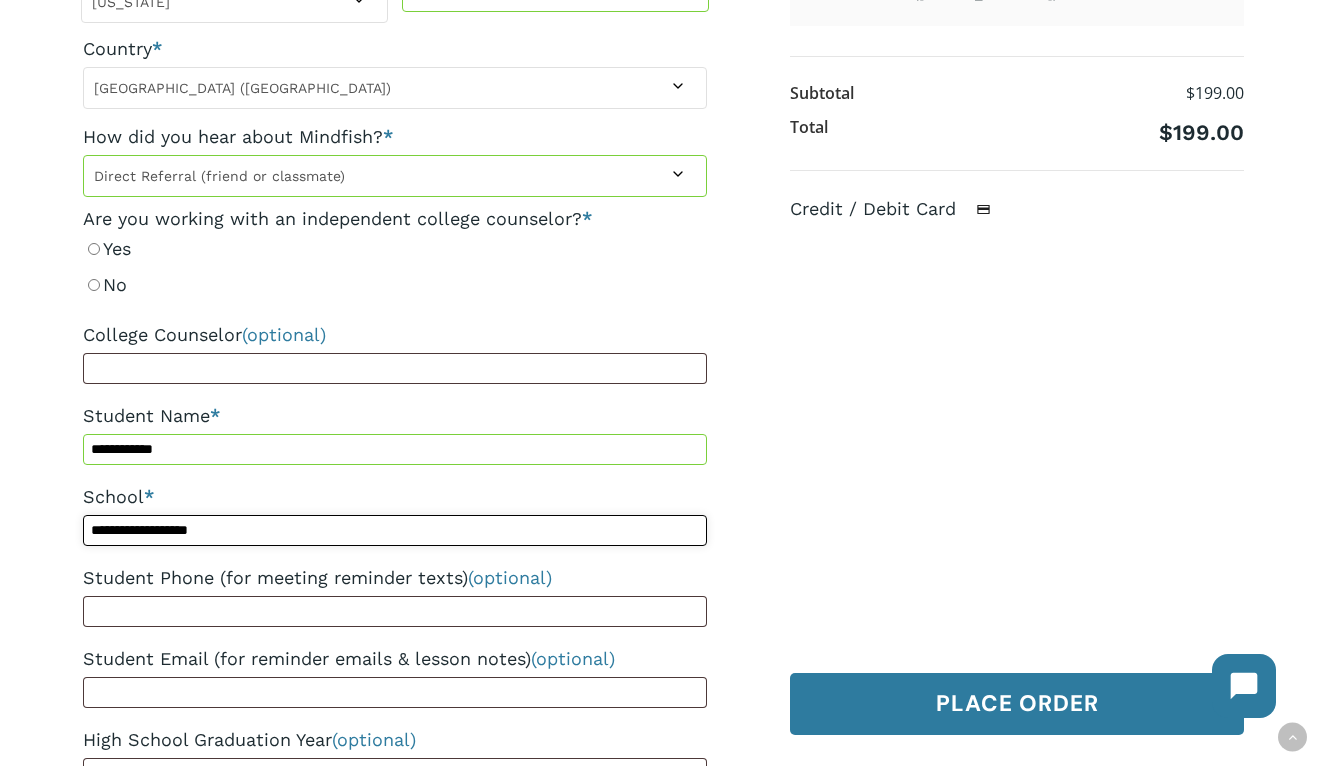 type on "**********" 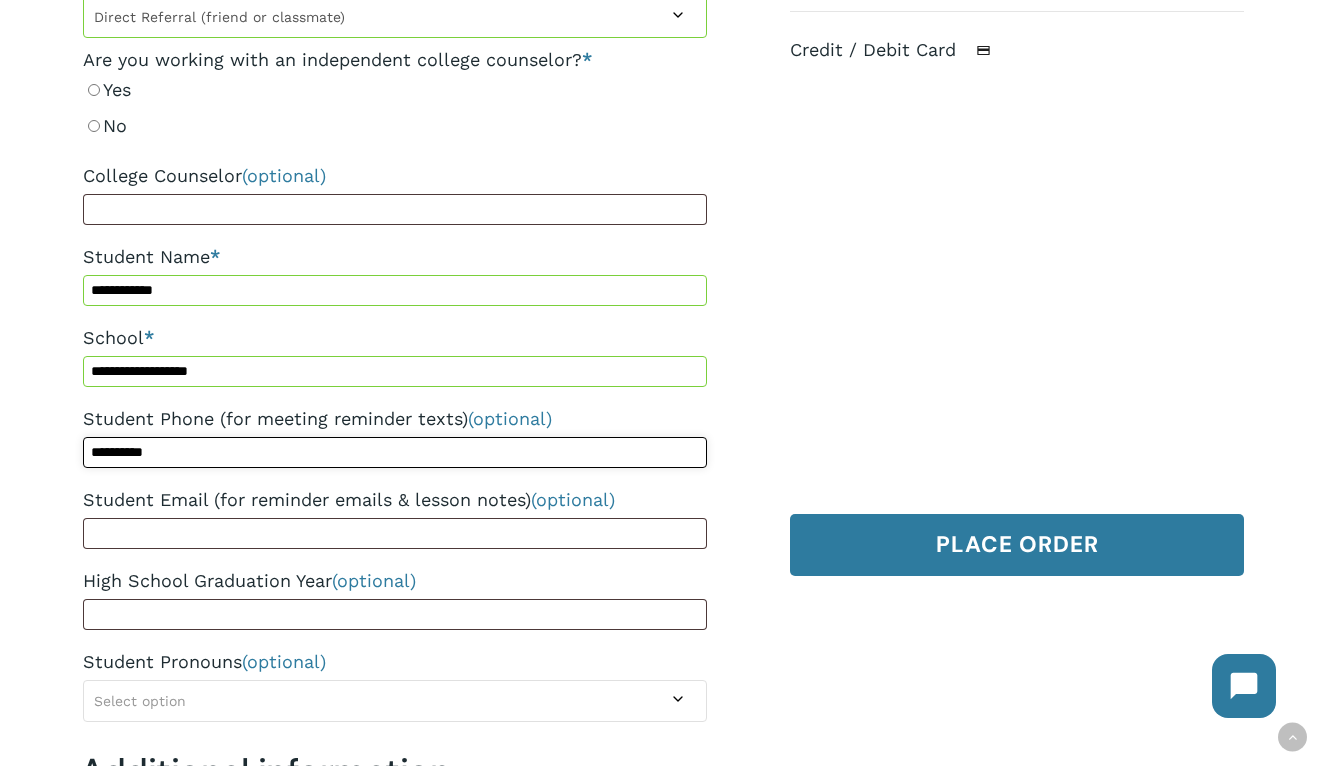 scroll, scrollTop: 952, scrollLeft: 0, axis: vertical 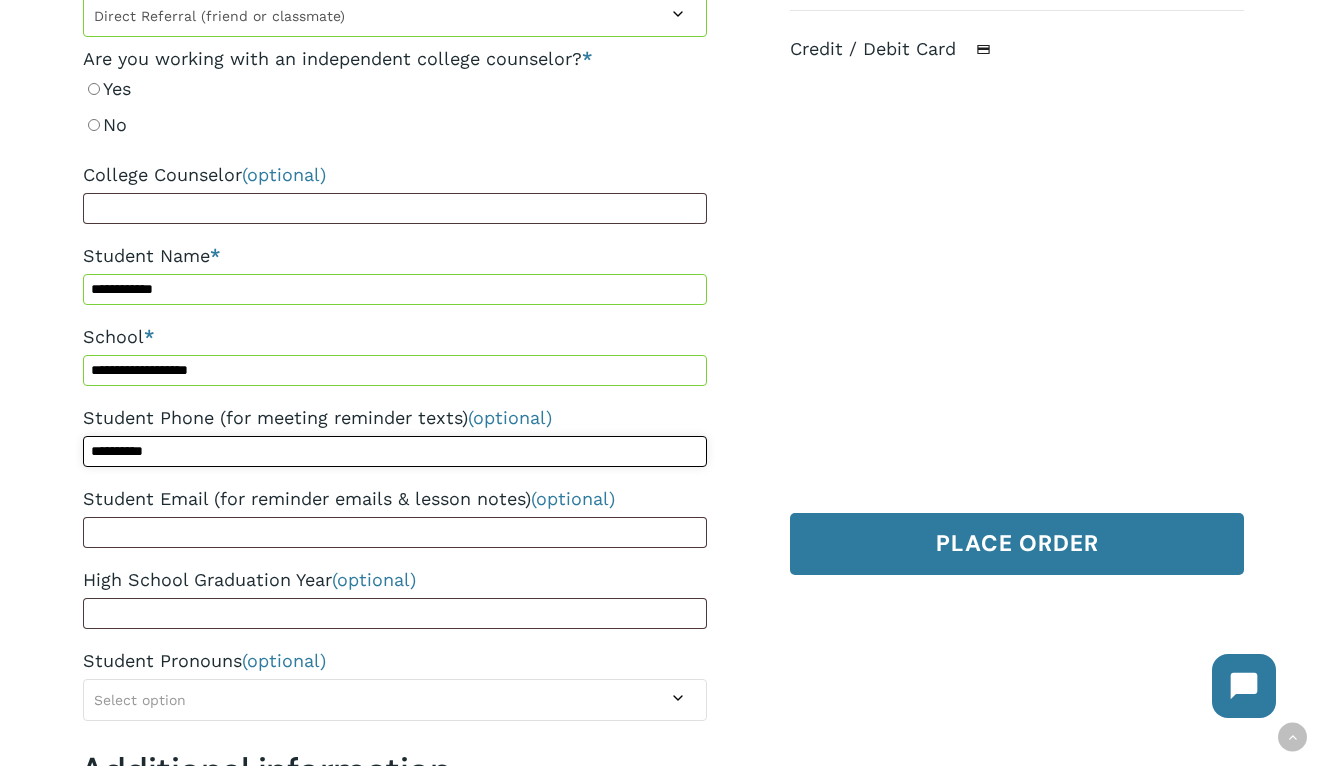 type on "**********" 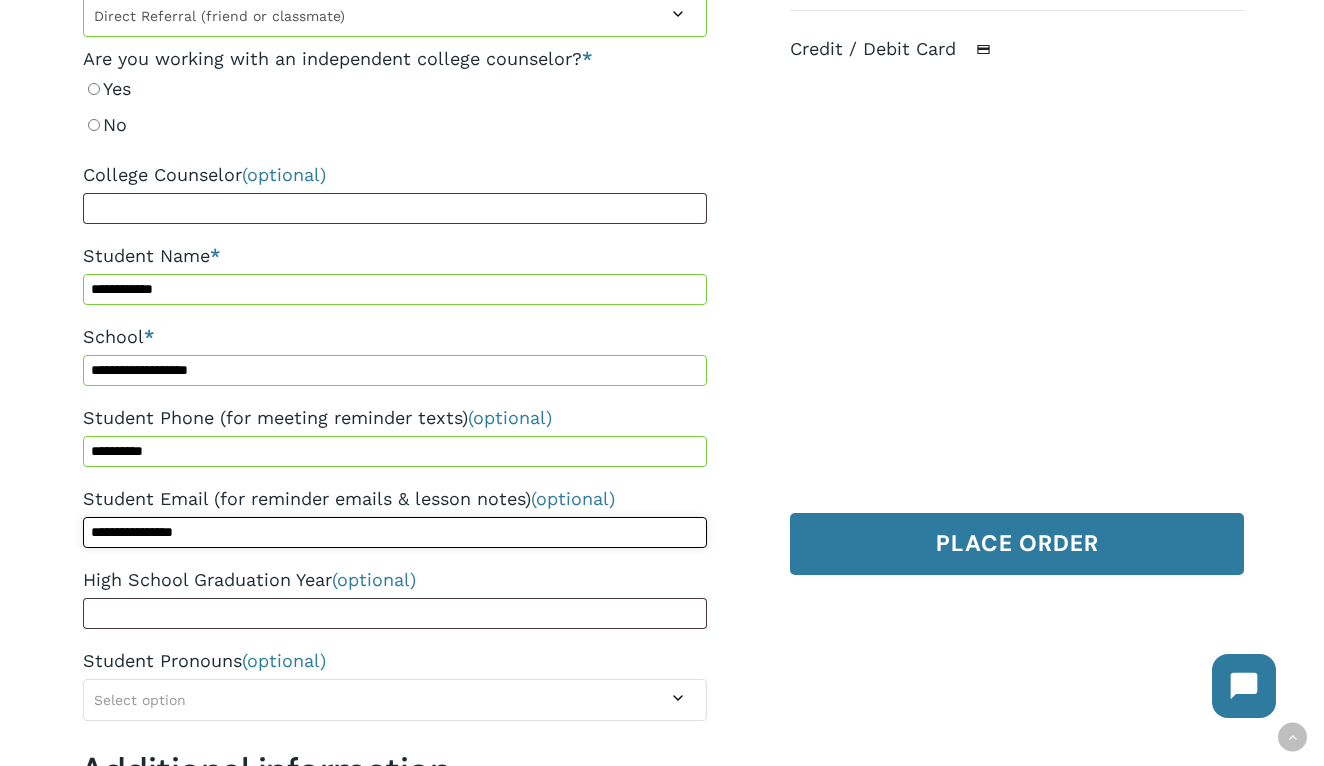 type on "**********" 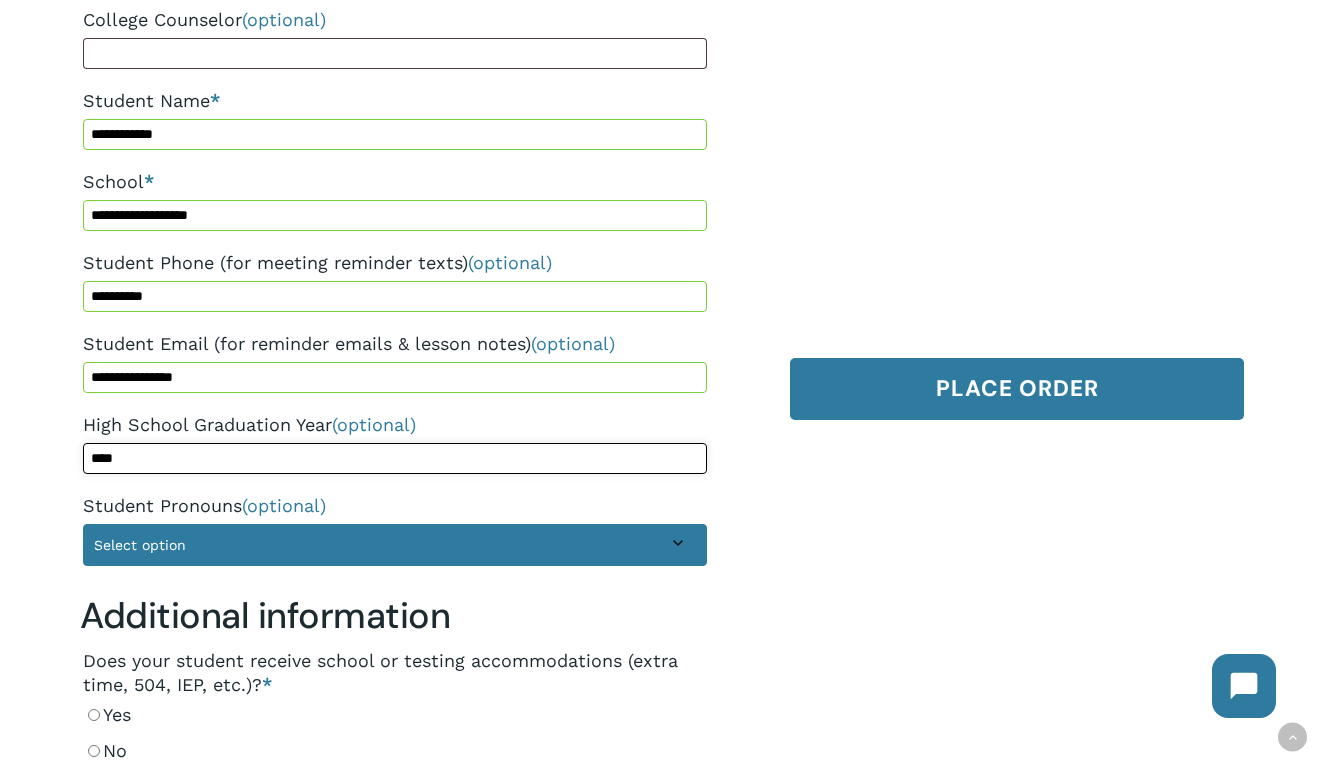 scroll, scrollTop: 1114, scrollLeft: 0, axis: vertical 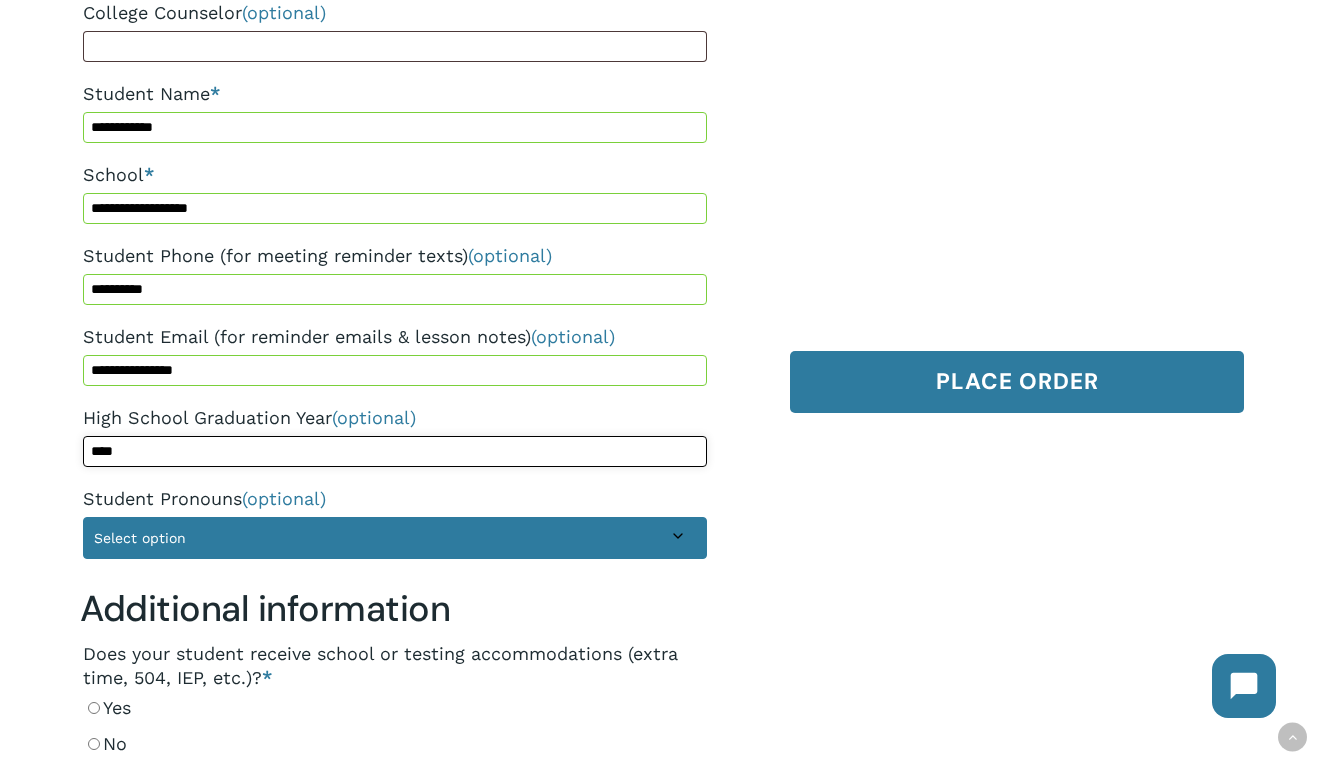 type on "****" 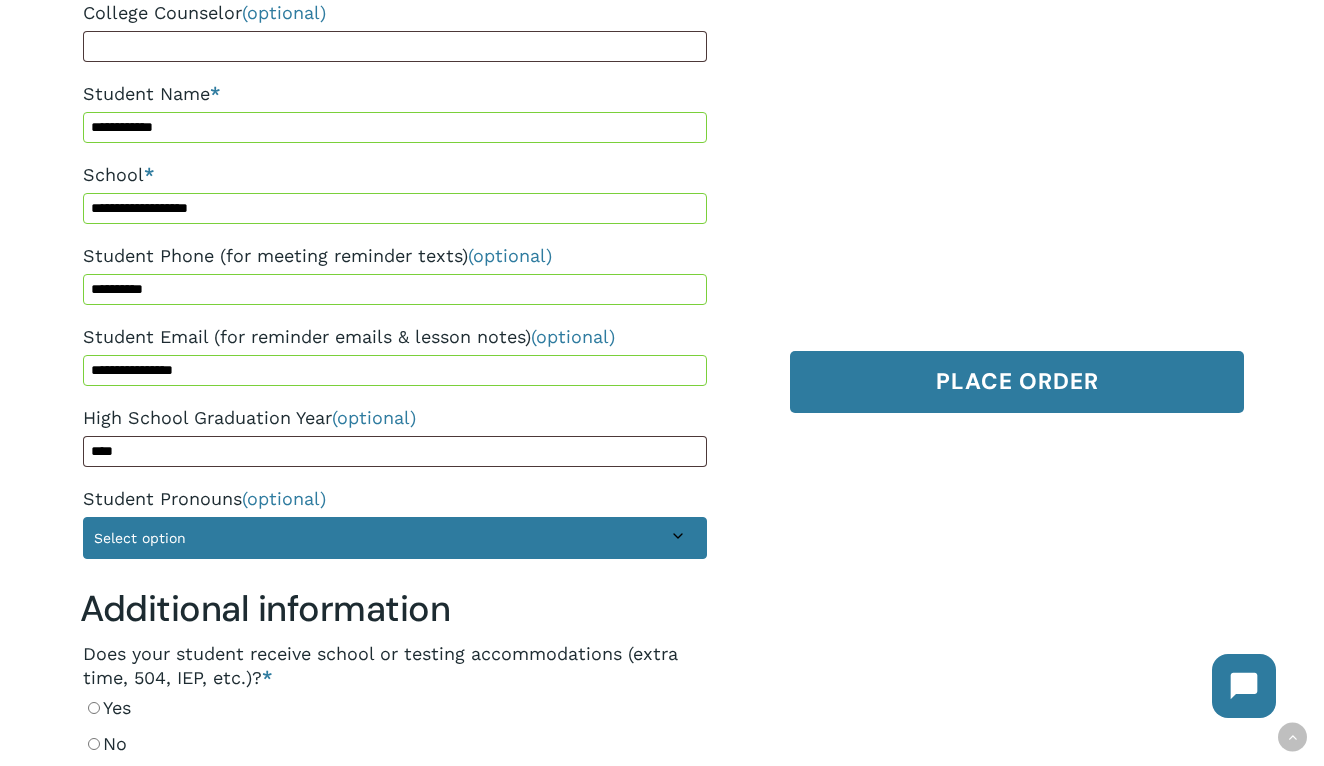 click on "Select option" at bounding box center (395, 538) 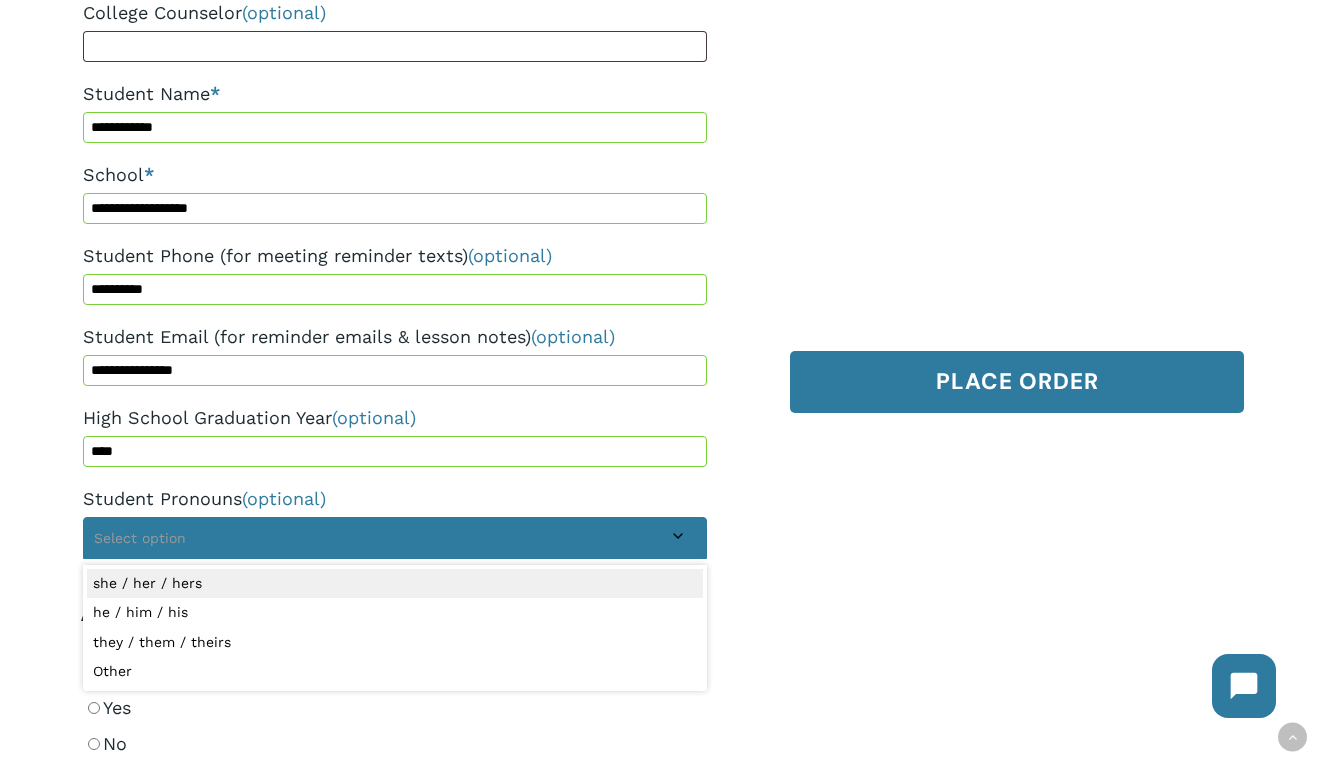 select on "**********" 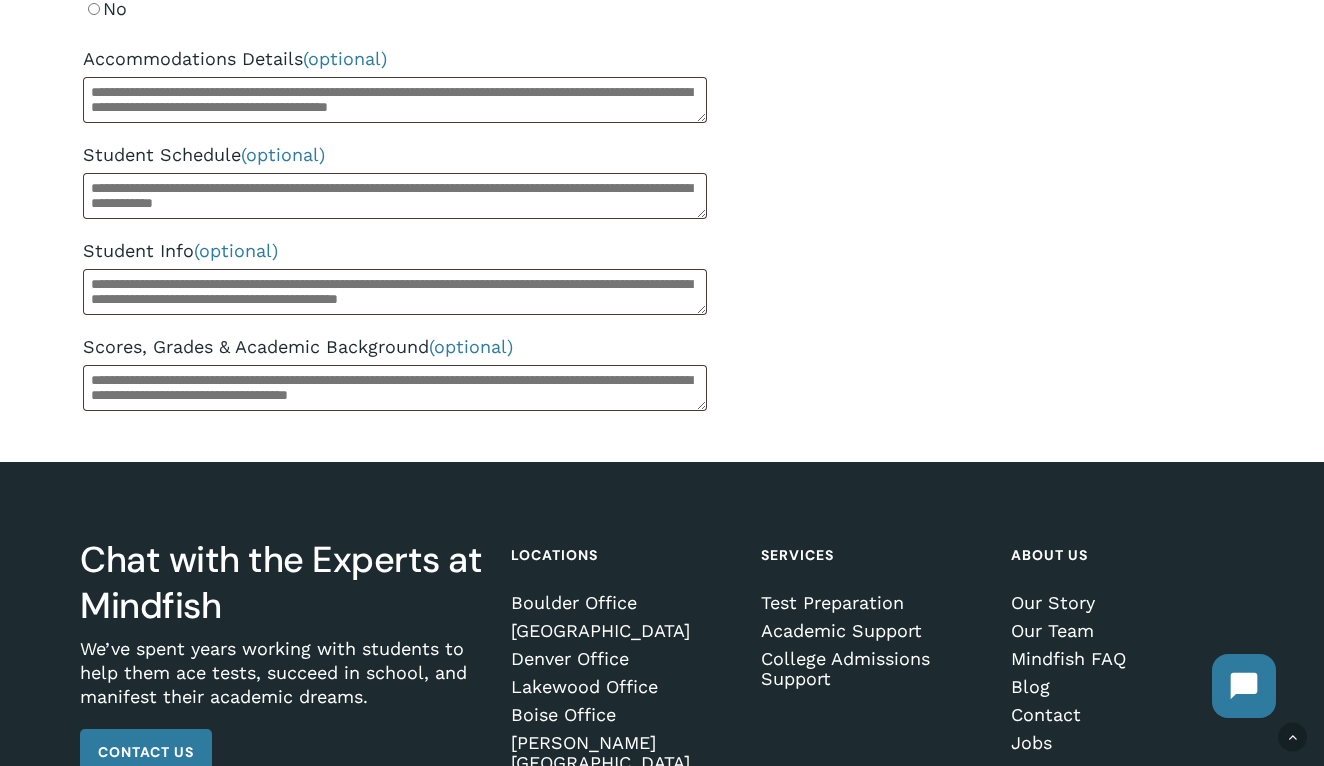 scroll, scrollTop: 1848, scrollLeft: 0, axis: vertical 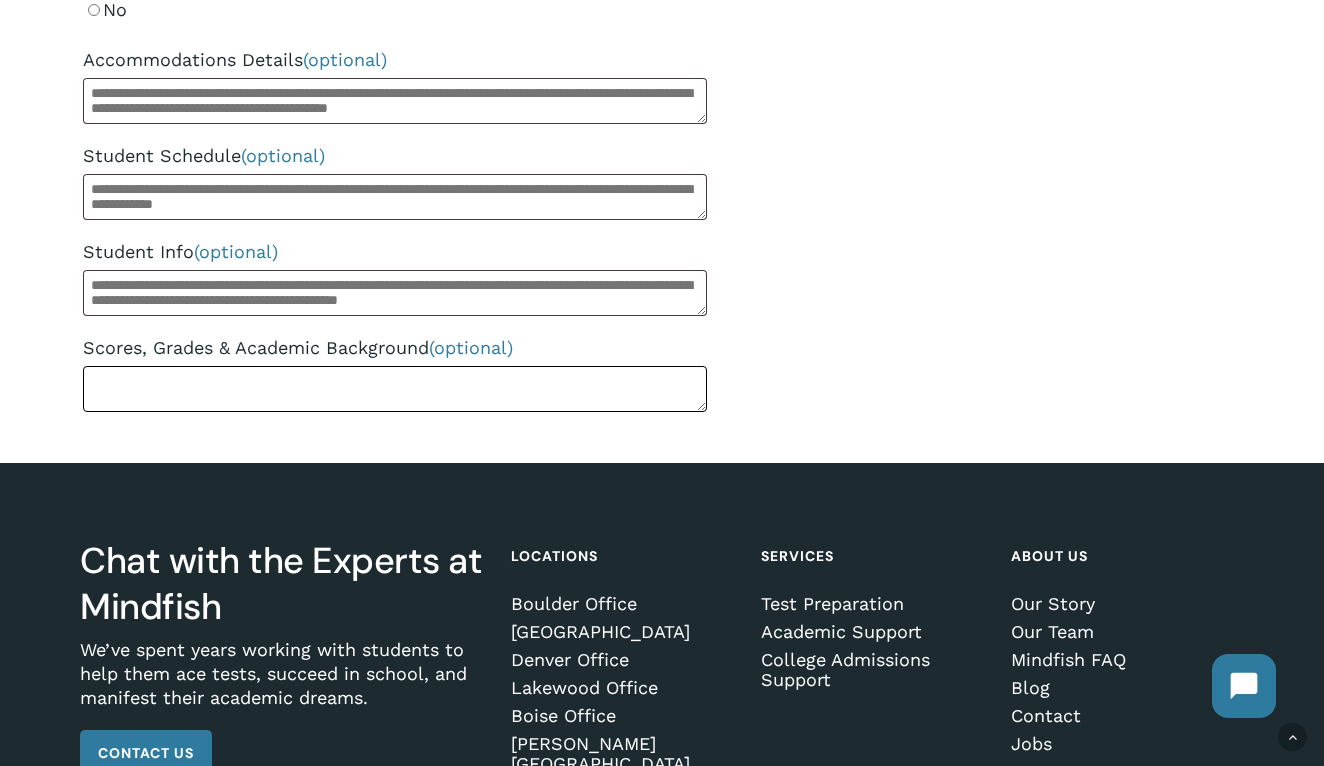 click on "Scores, Grades & Academic Background  (optional)" at bounding box center (395, 389) 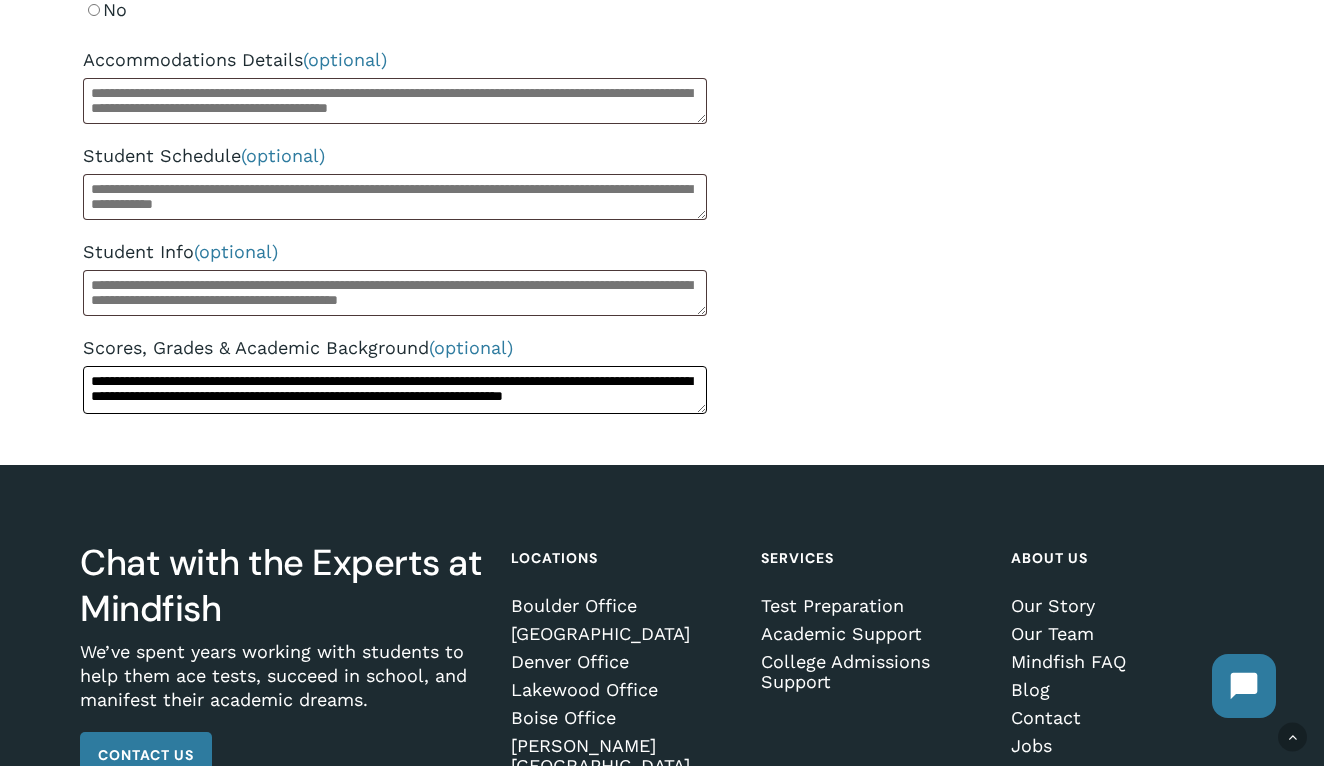 scroll, scrollTop: 16, scrollLeft: 0, axis: vertical 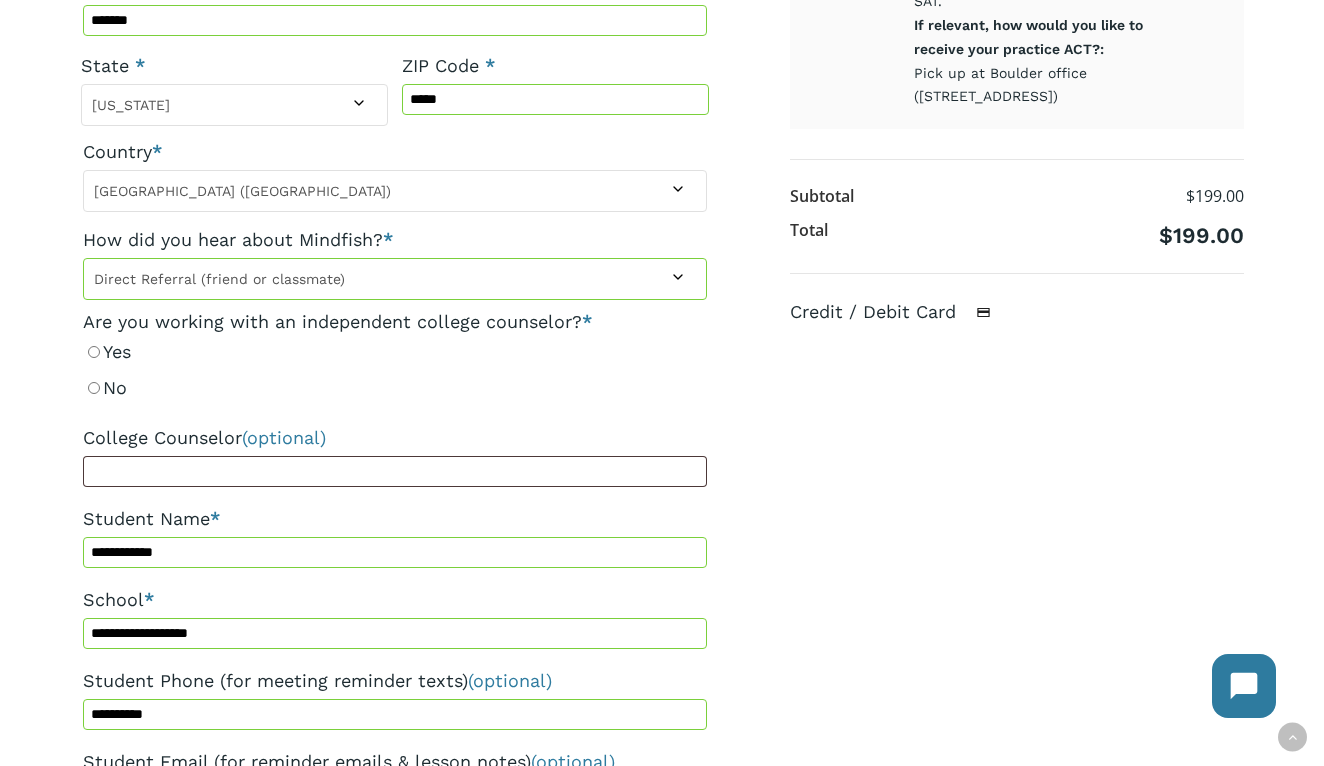 type on "**********" 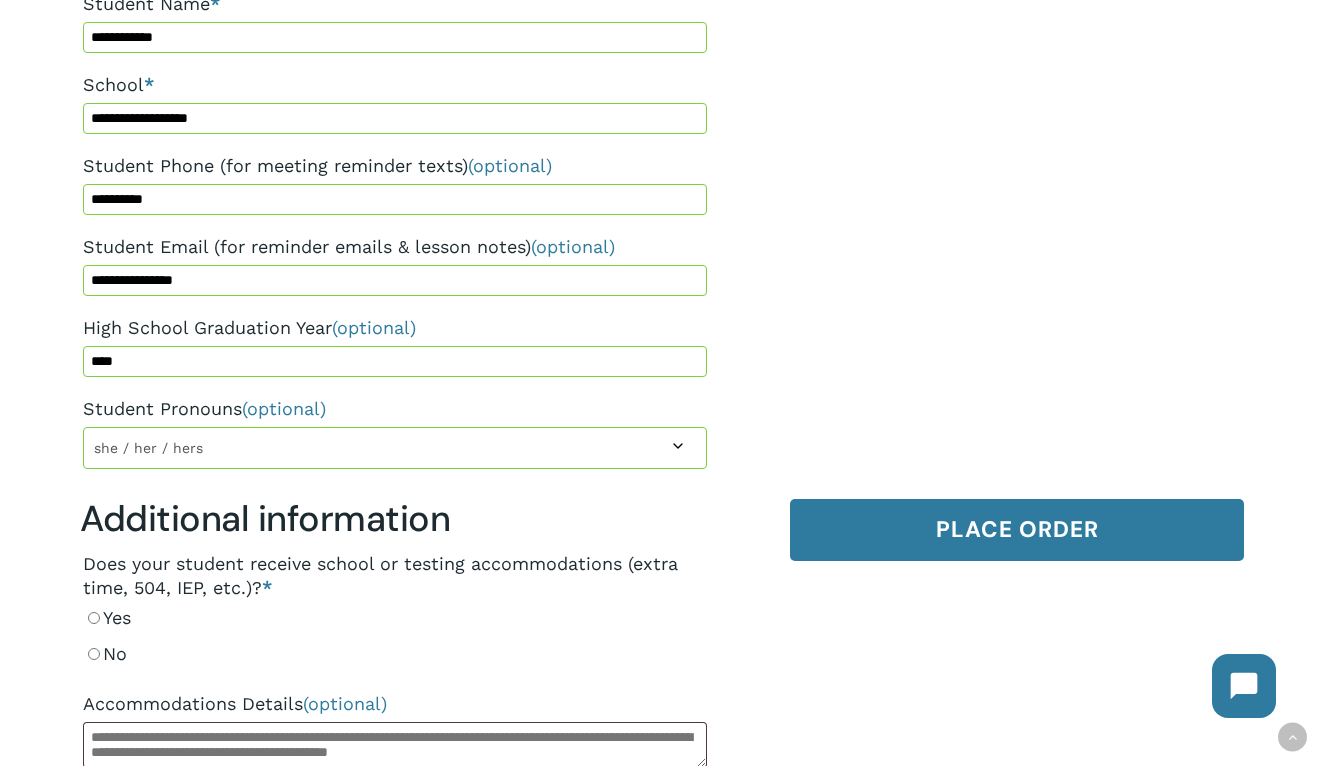 type 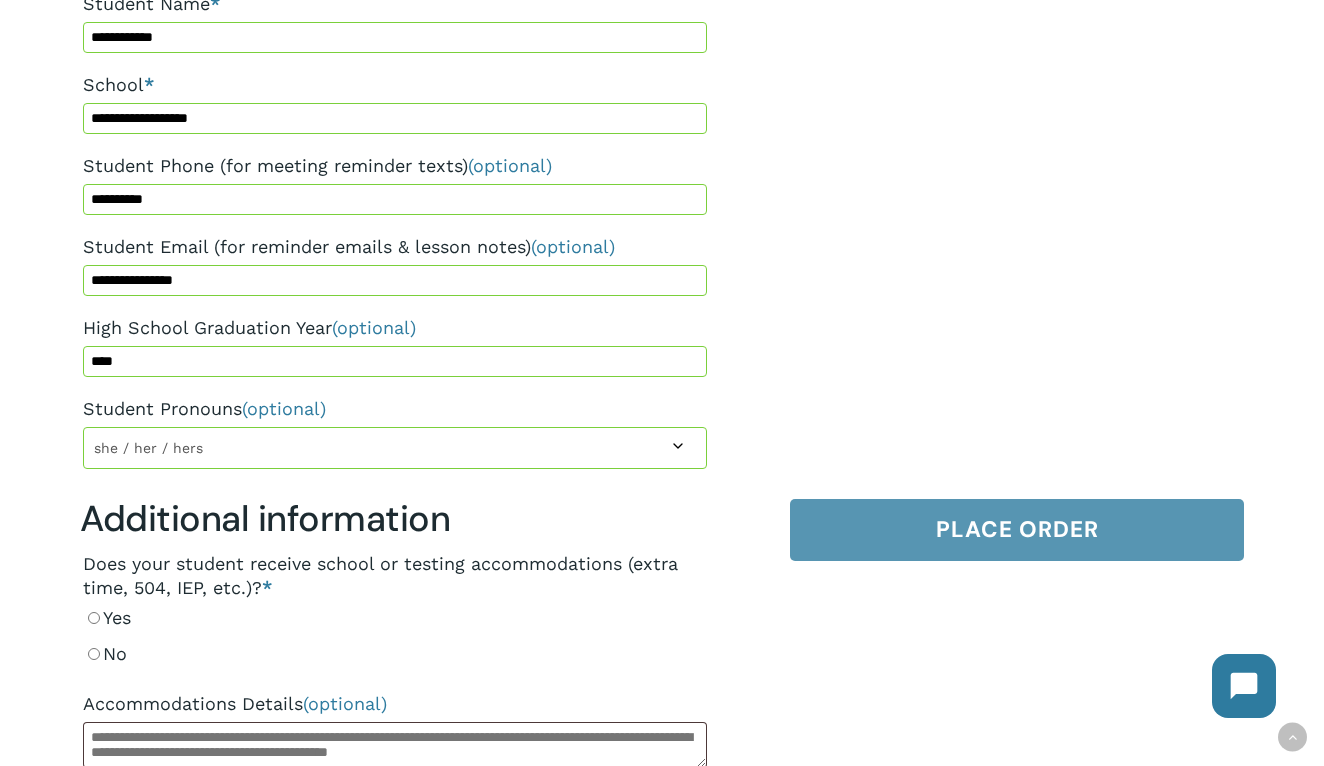 click on "Place order" at bounding box center (1017, 530) 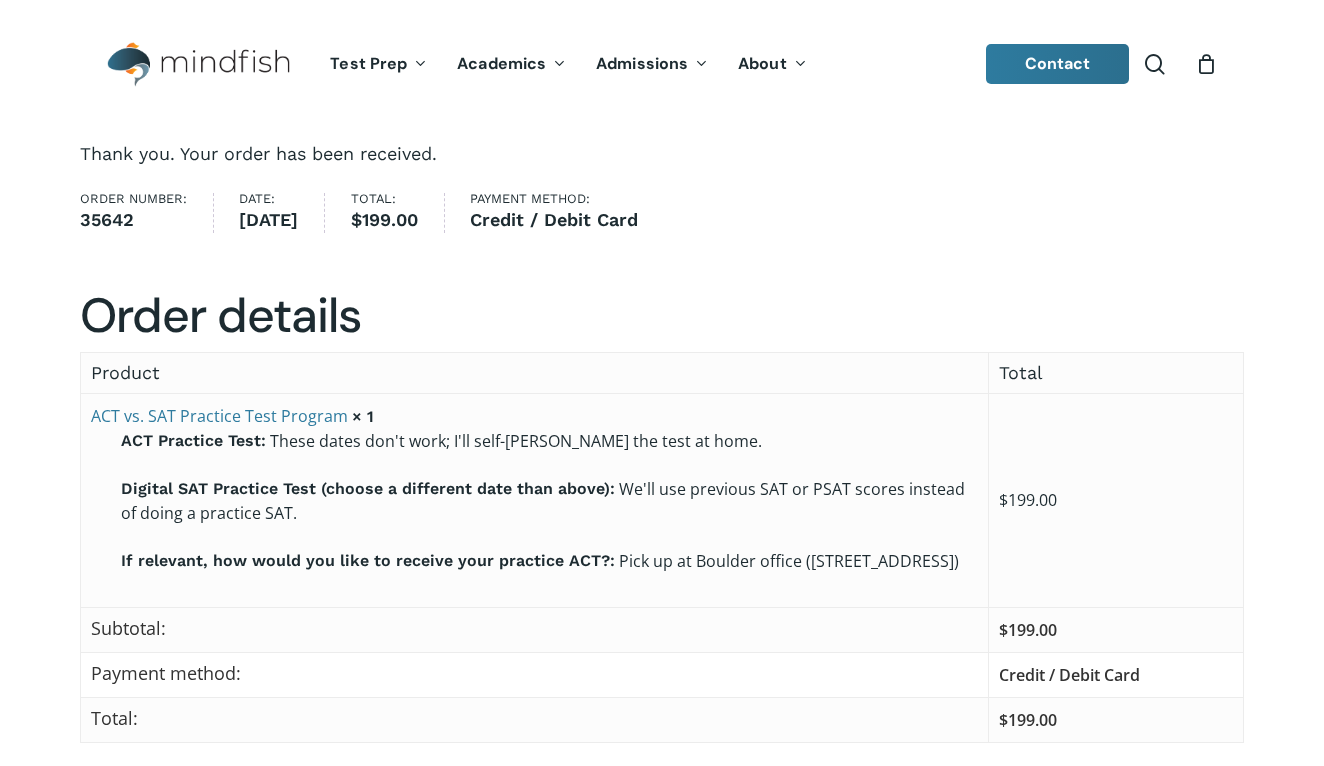scroll, scrollTop: 0, scrollLeft: 0, axis: both 